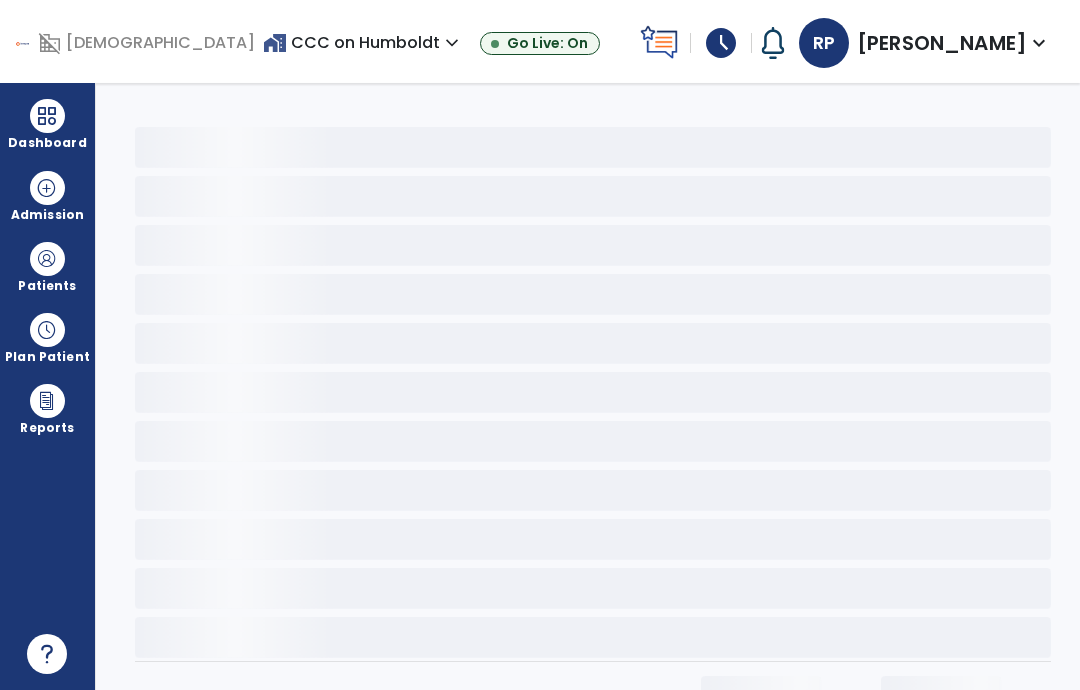 scroll, scrollTop: 0, scrollLeft: 0, axis: both 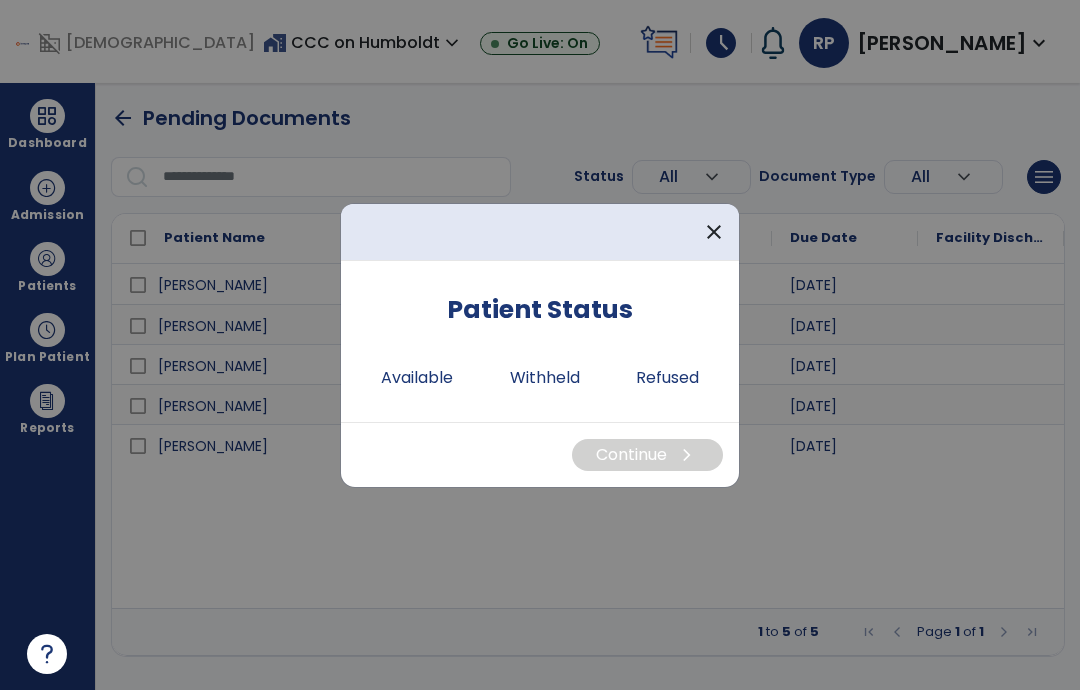 click on "Available" at bounding box center (417, 378) 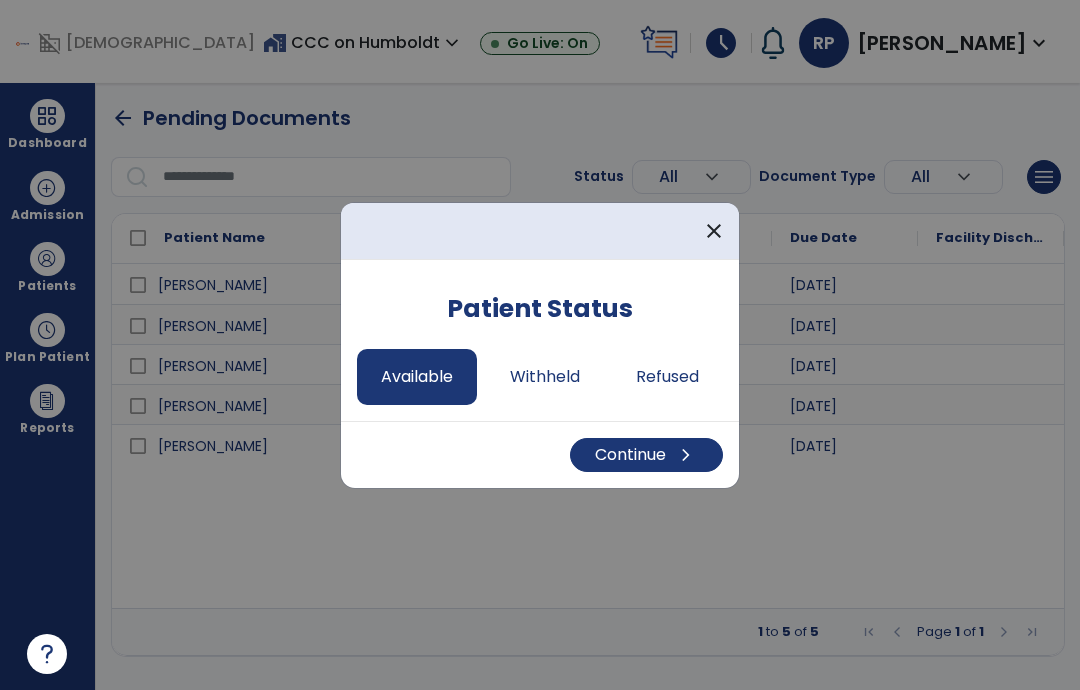 click on "Continue   chevron_right" at bounding box center [646, 455] 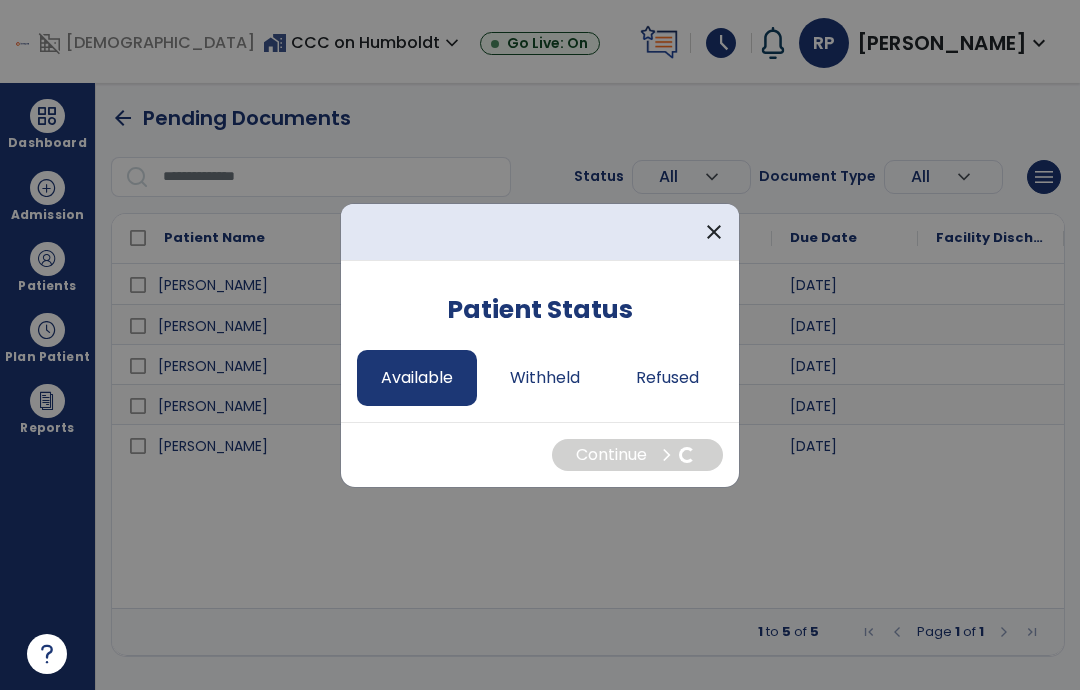 select on "*" 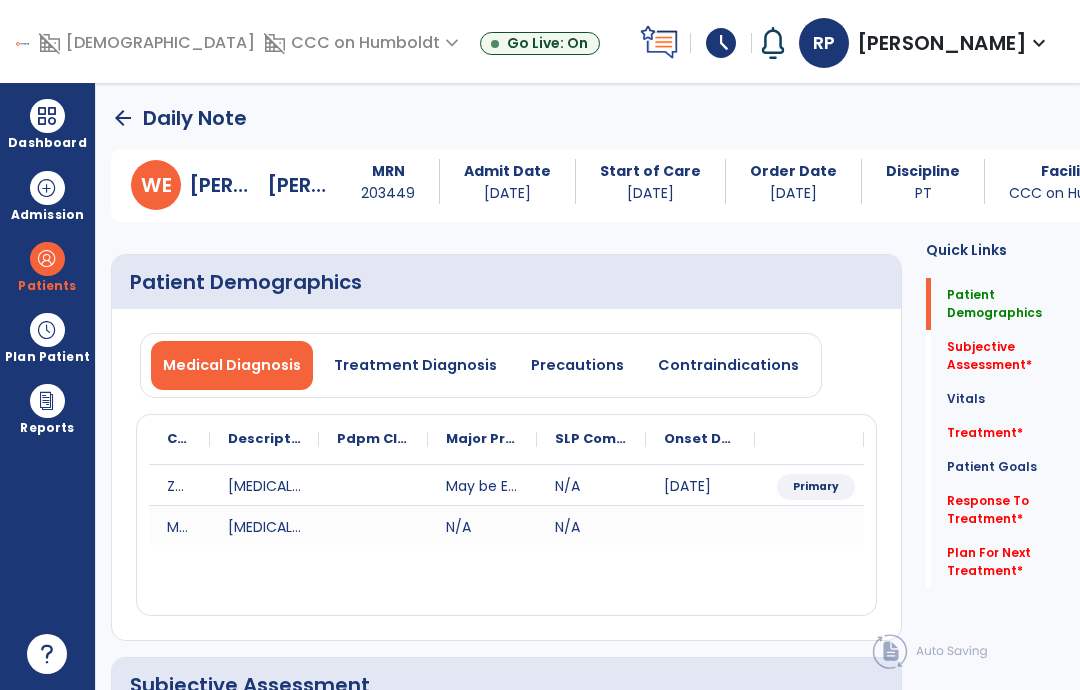 click on "Precautions" at bounding box center [577, 365] 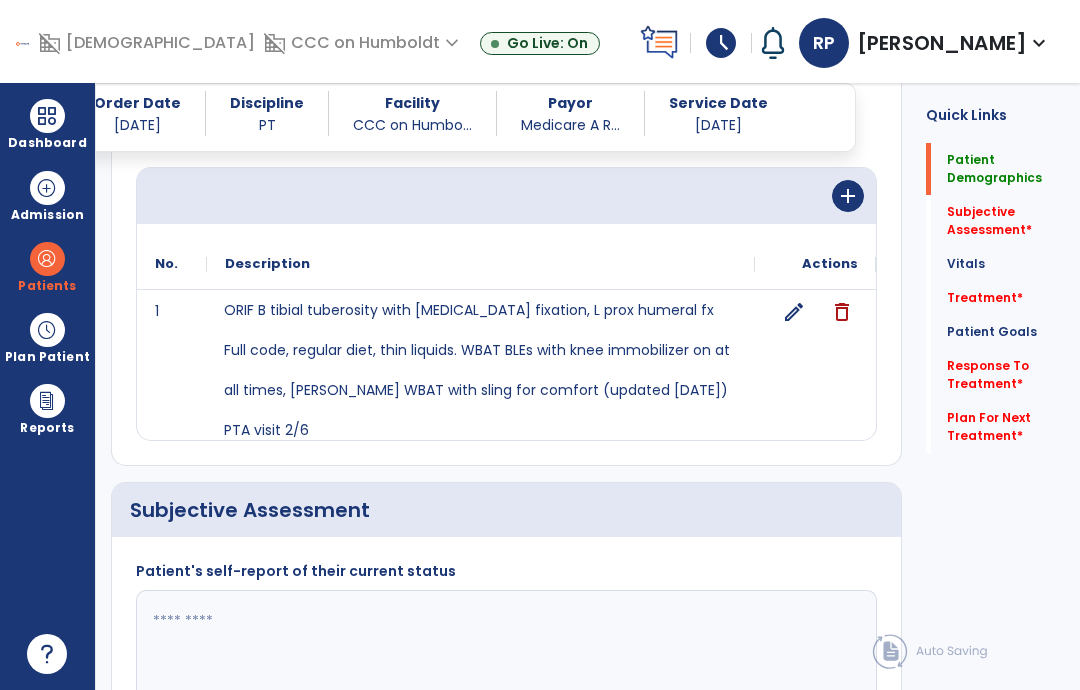 scroll, scrollTop: 257, scrollLeft: 0, axis: vertical 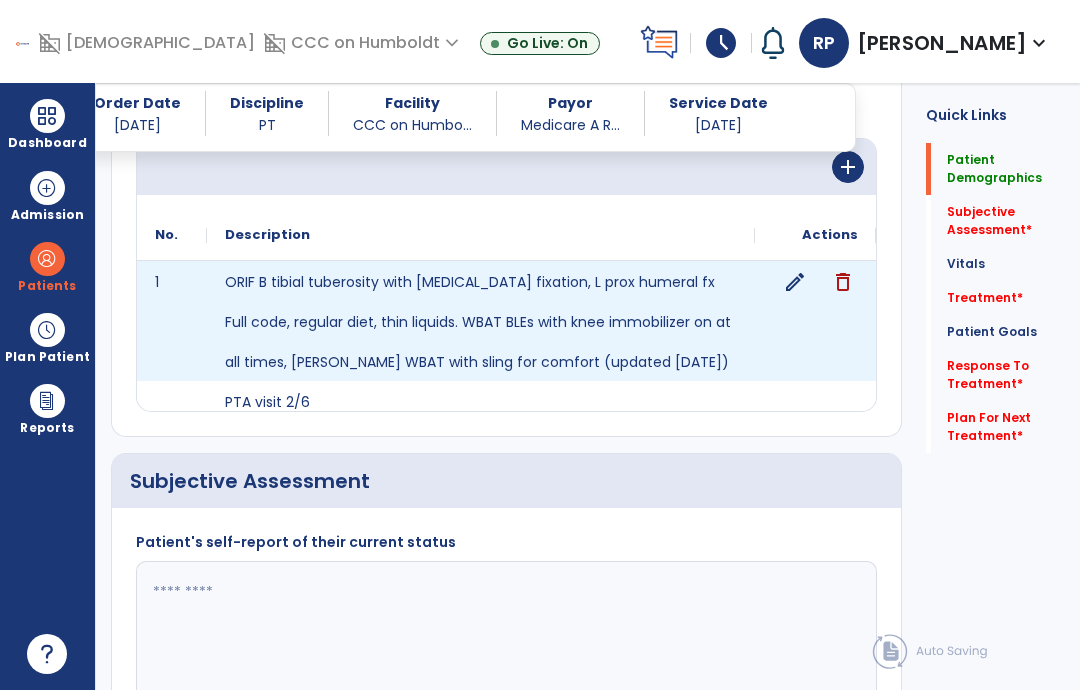 click on "edit" 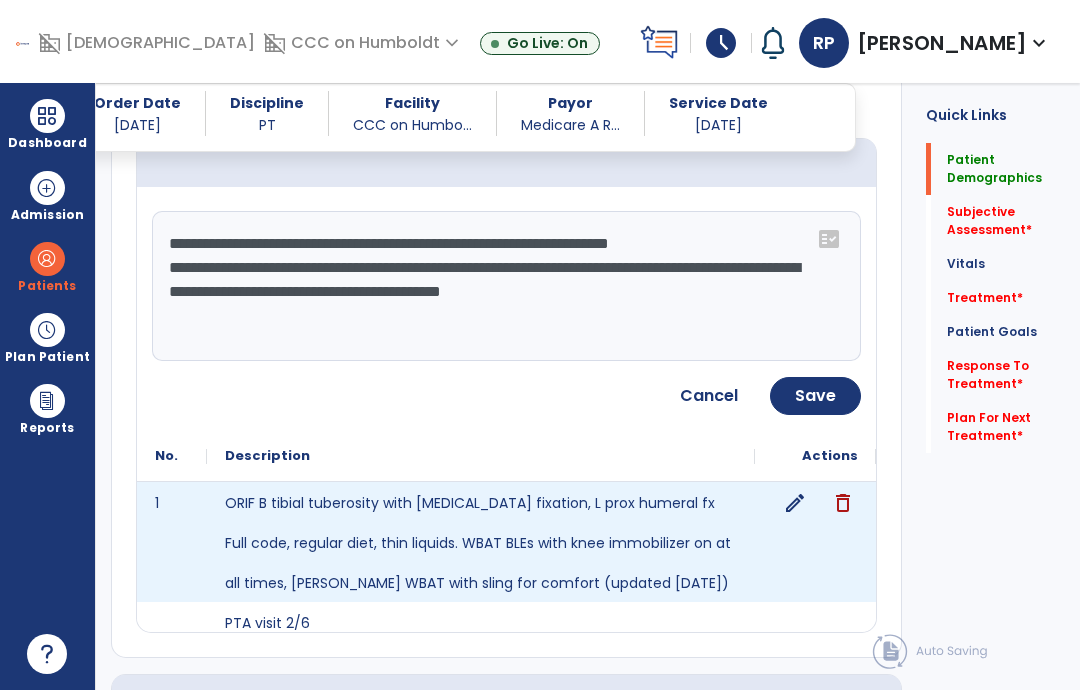 click on "**********" 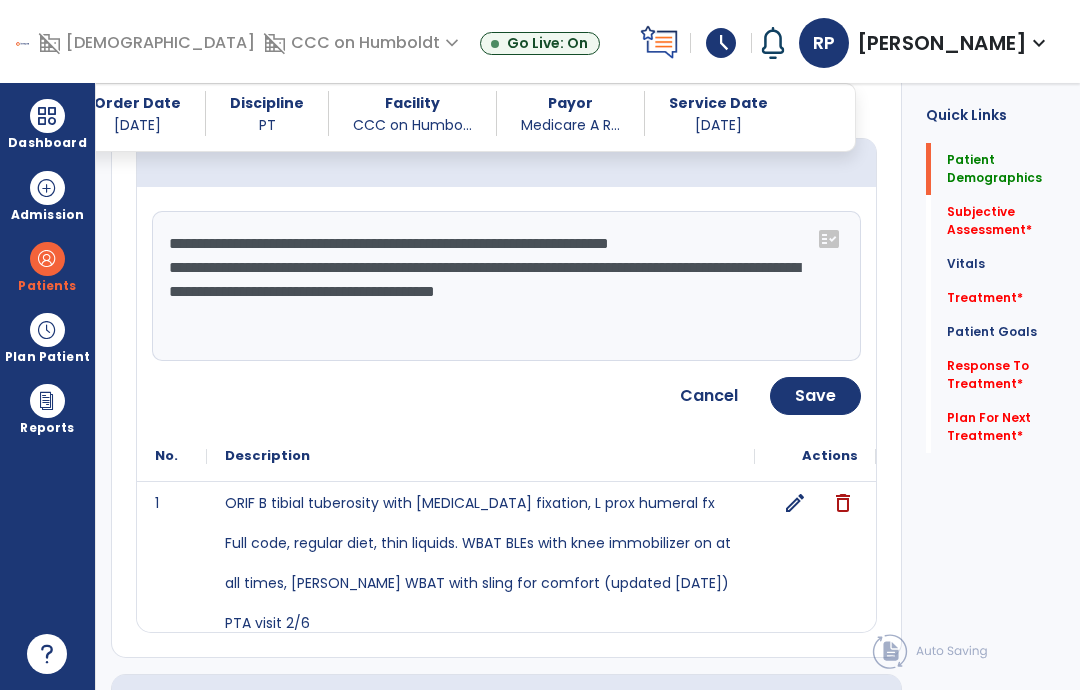 type on "**********" 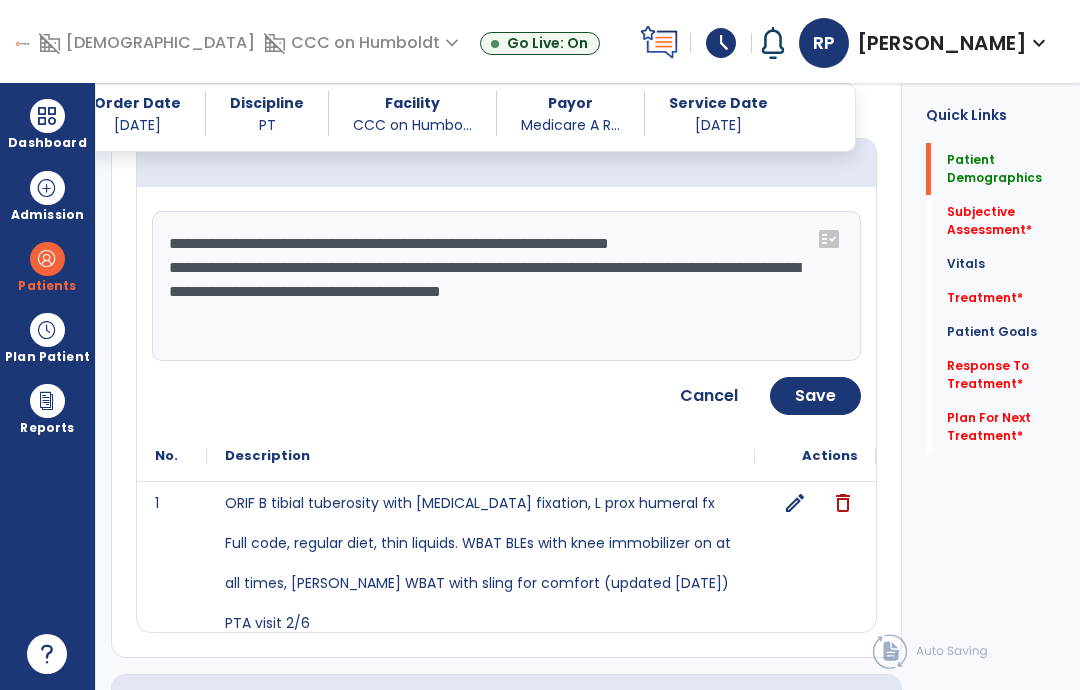 click on "Save" 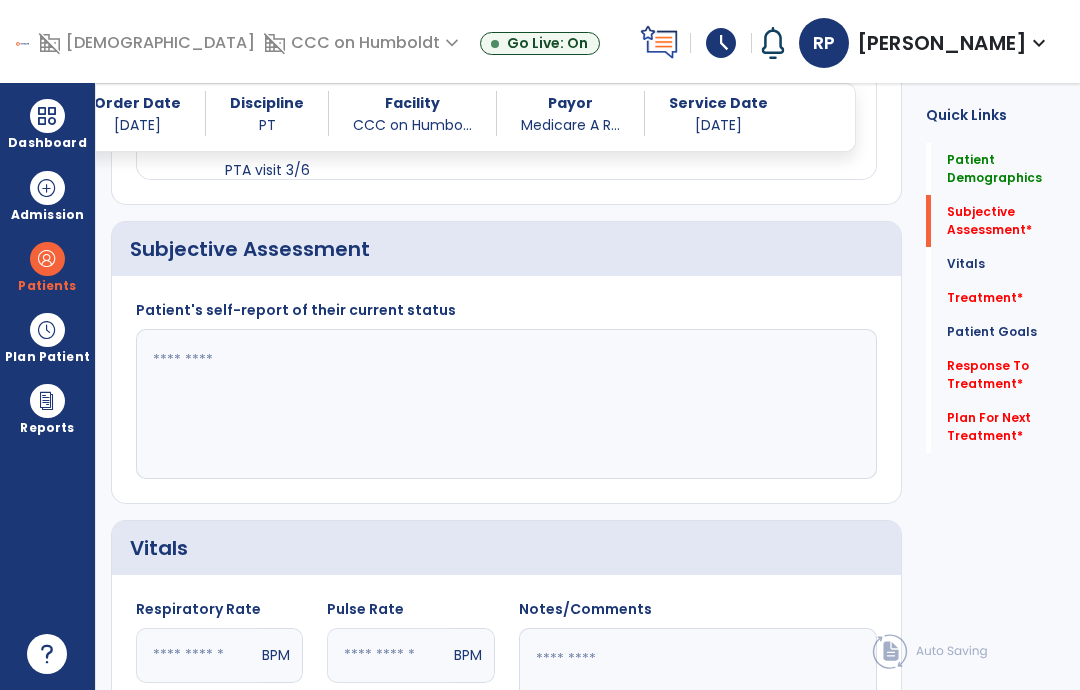 scroll, scrollTop: 492, scrollLeft: 0, axis: vertical 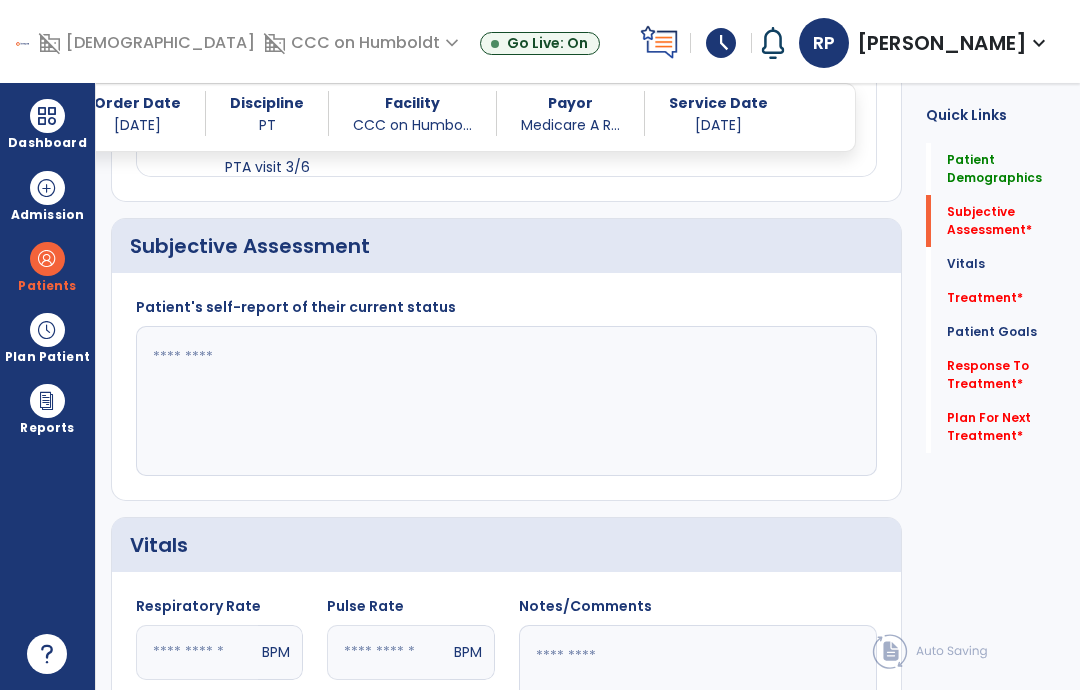 click 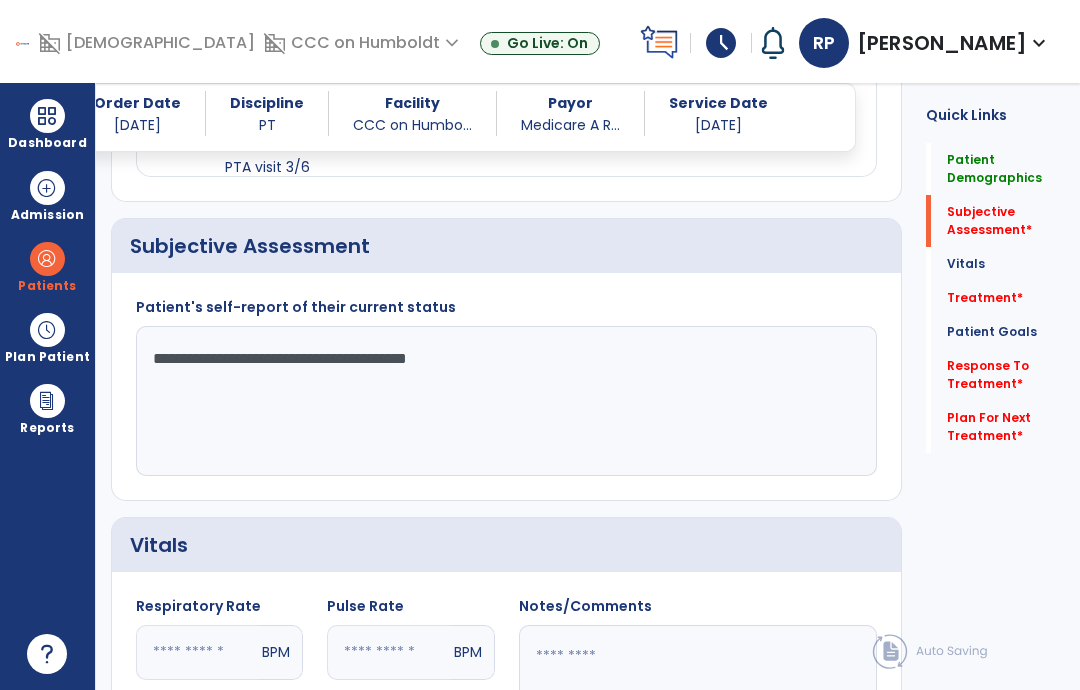 click on "**********" 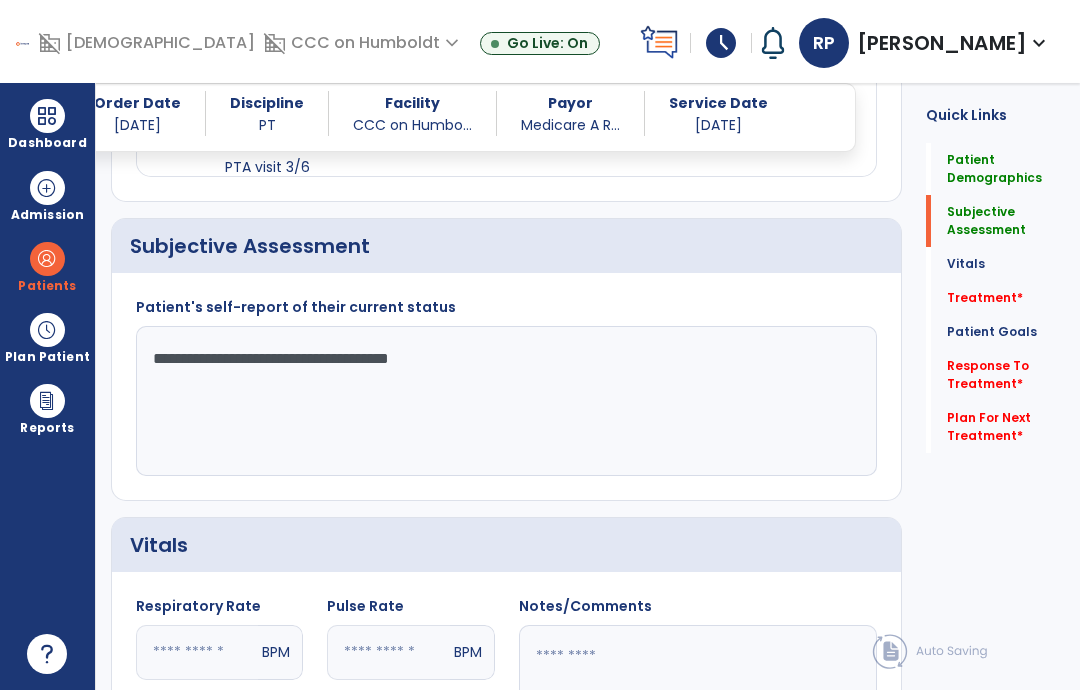click on "**********" 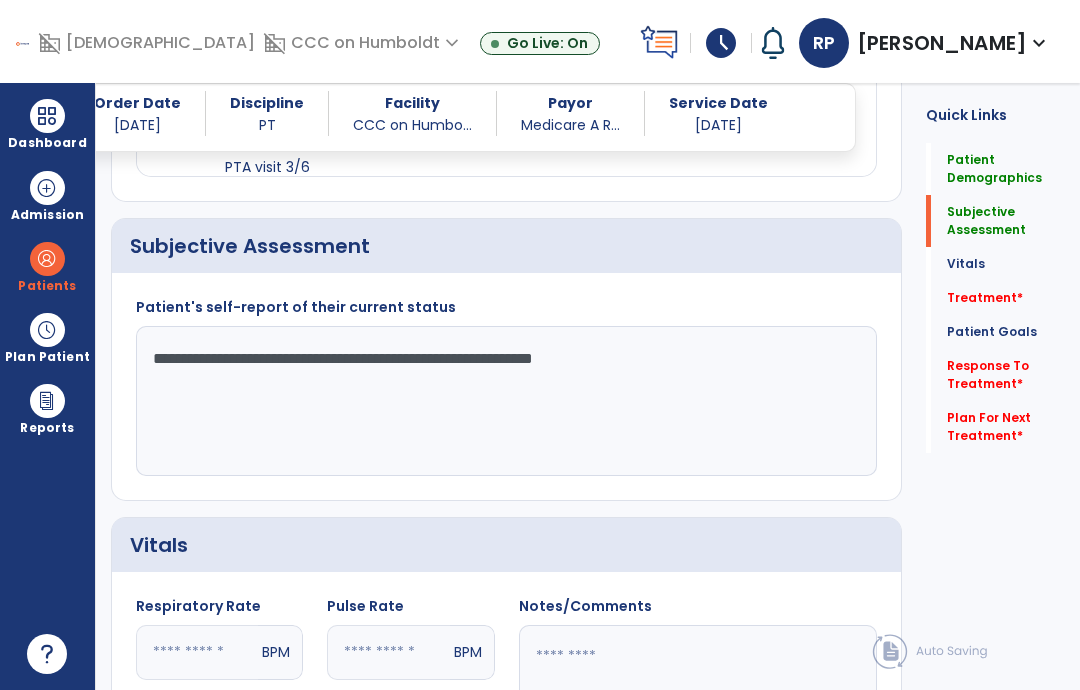 click on "**********" 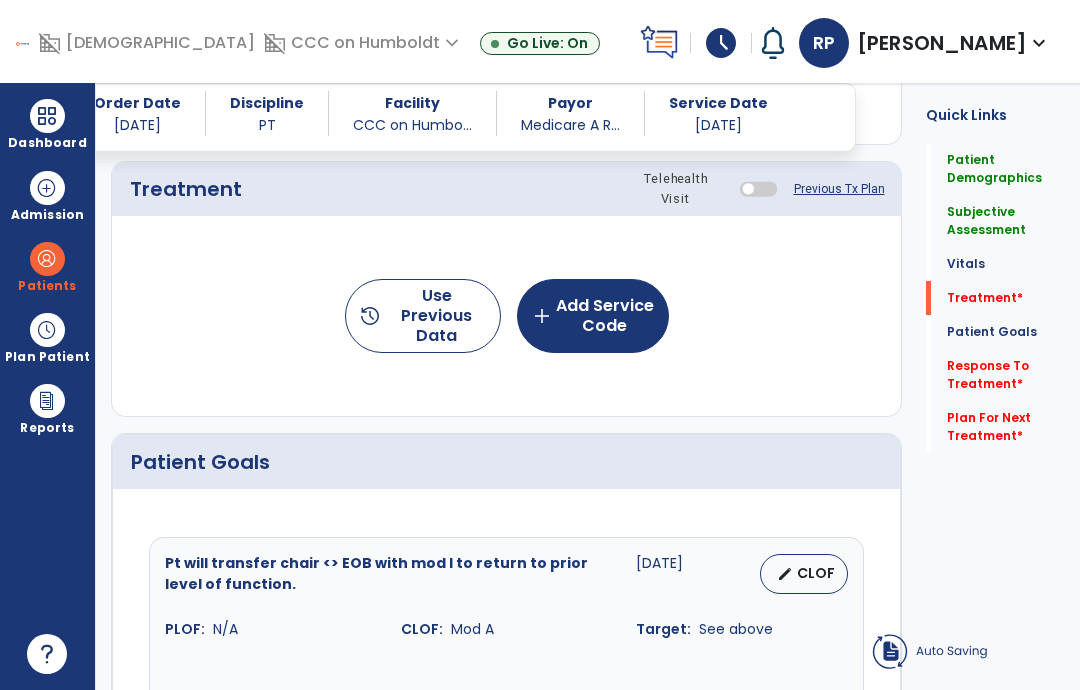 scroll, scrollTop: 1270, scrollLeft: 0, axis: vertical 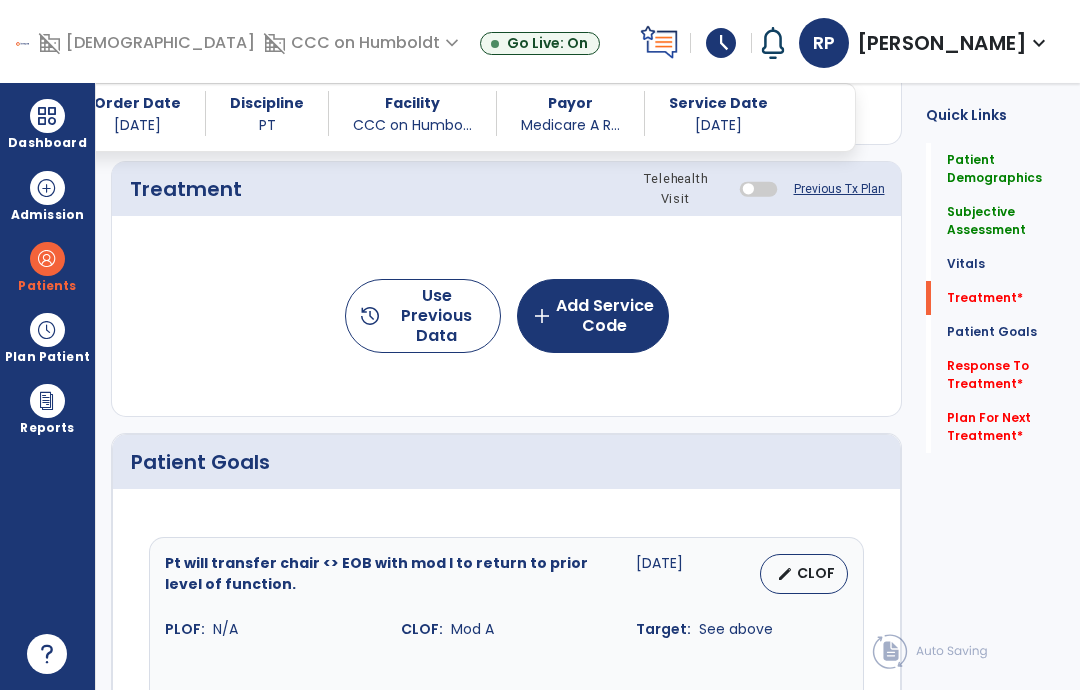type on "**********" 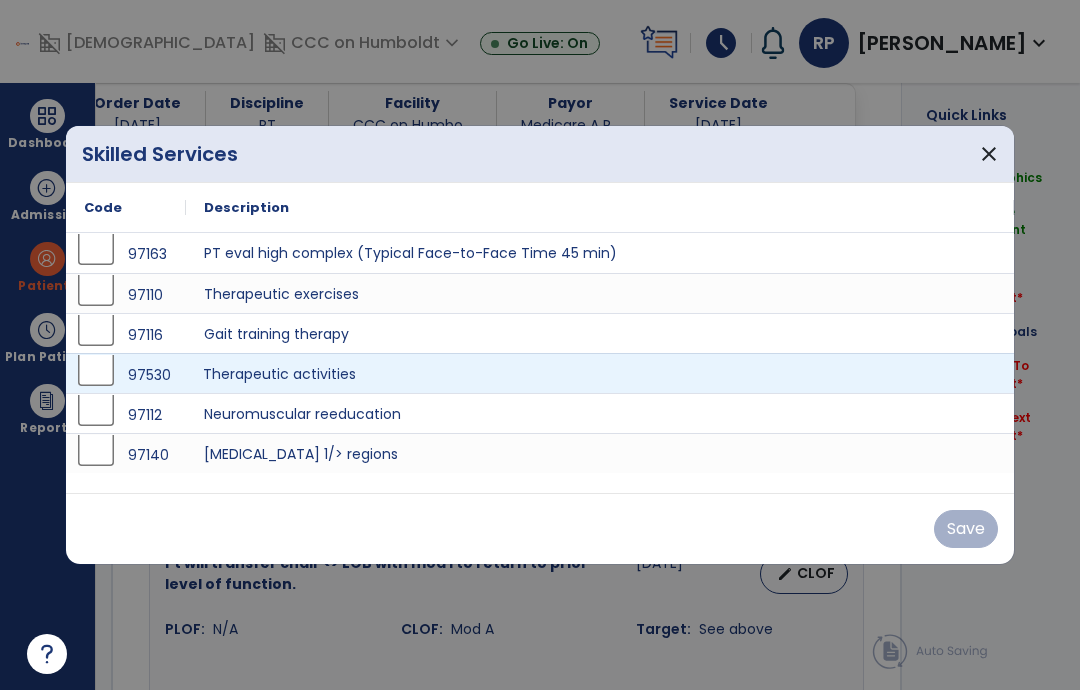click on "Therapeutic activities" at bounding box center [600, 373] 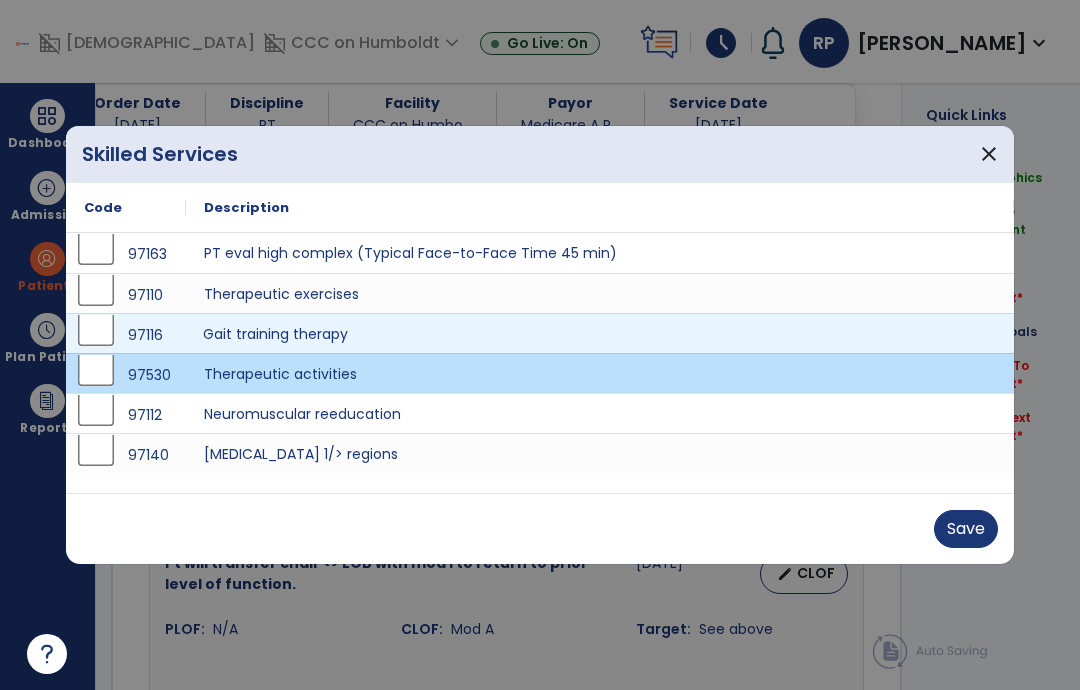 click on "Gait training therapy" at bounding box center (600, 333) 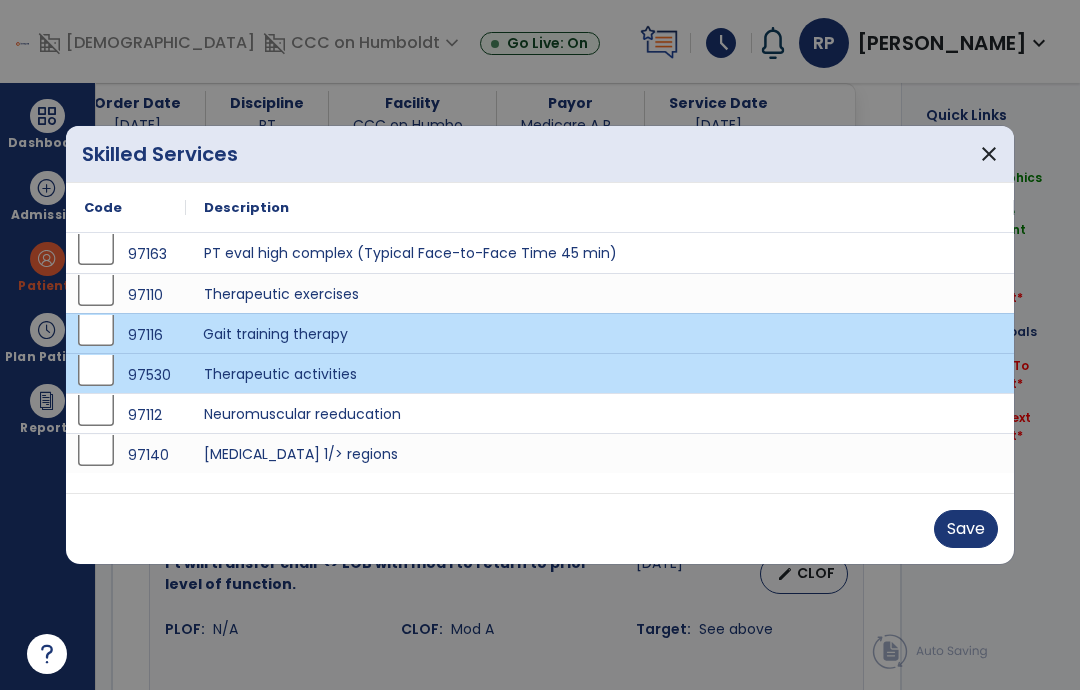 click on "Save" at bounding box center [966, 529] 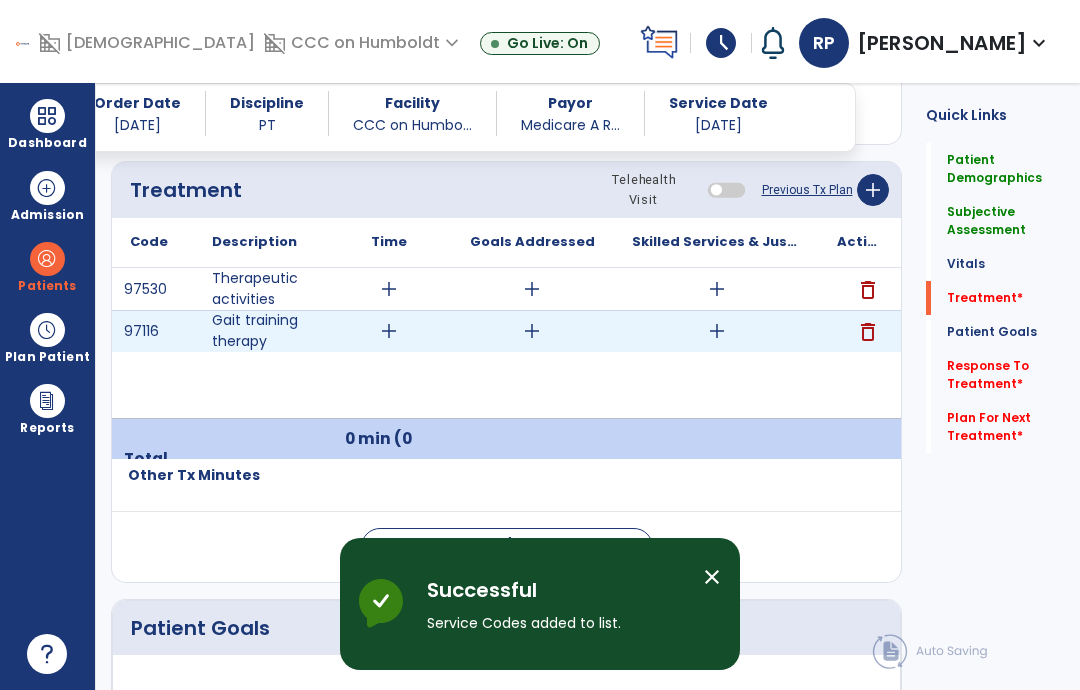 click on "add" at bounding box center (717, 331) 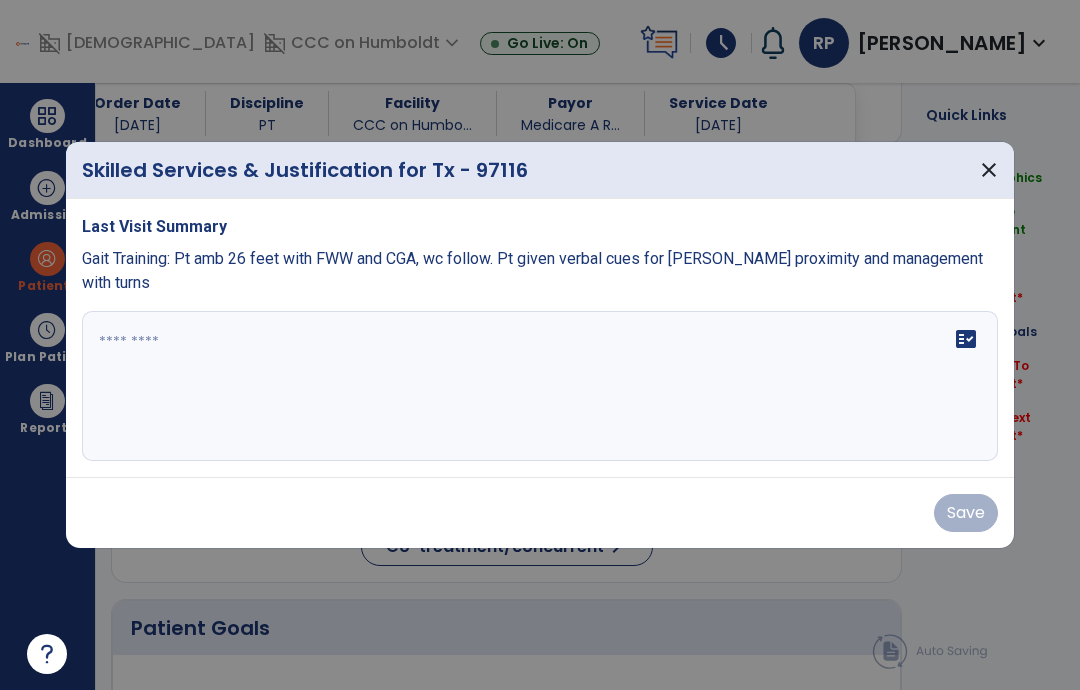 click at bounding box center [540, 386] 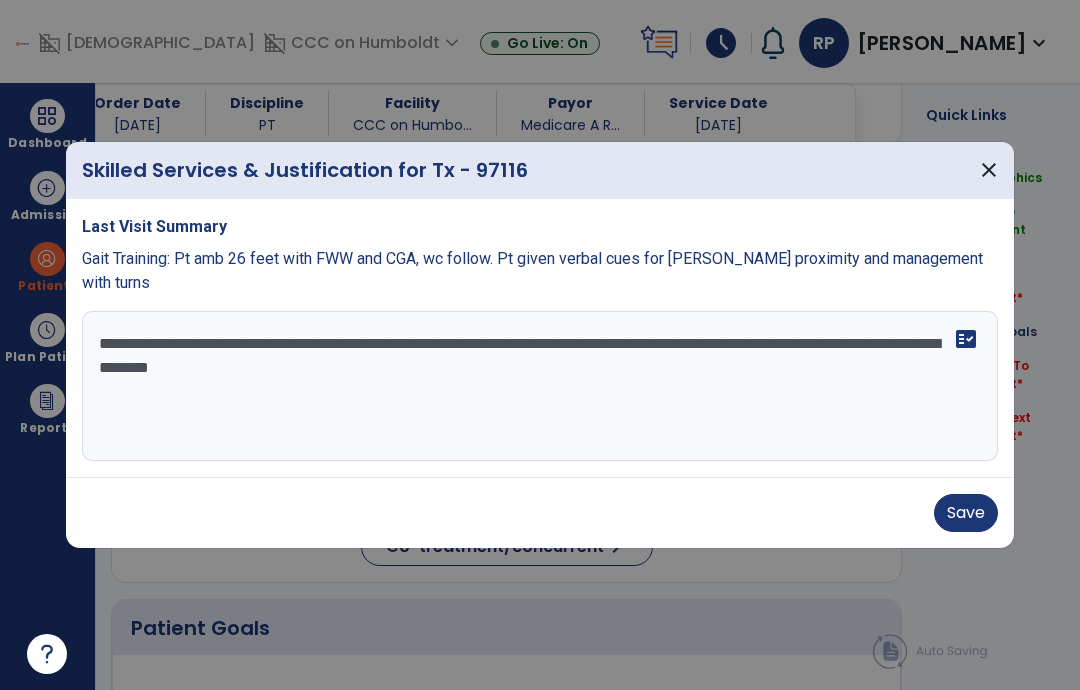type on "**********" 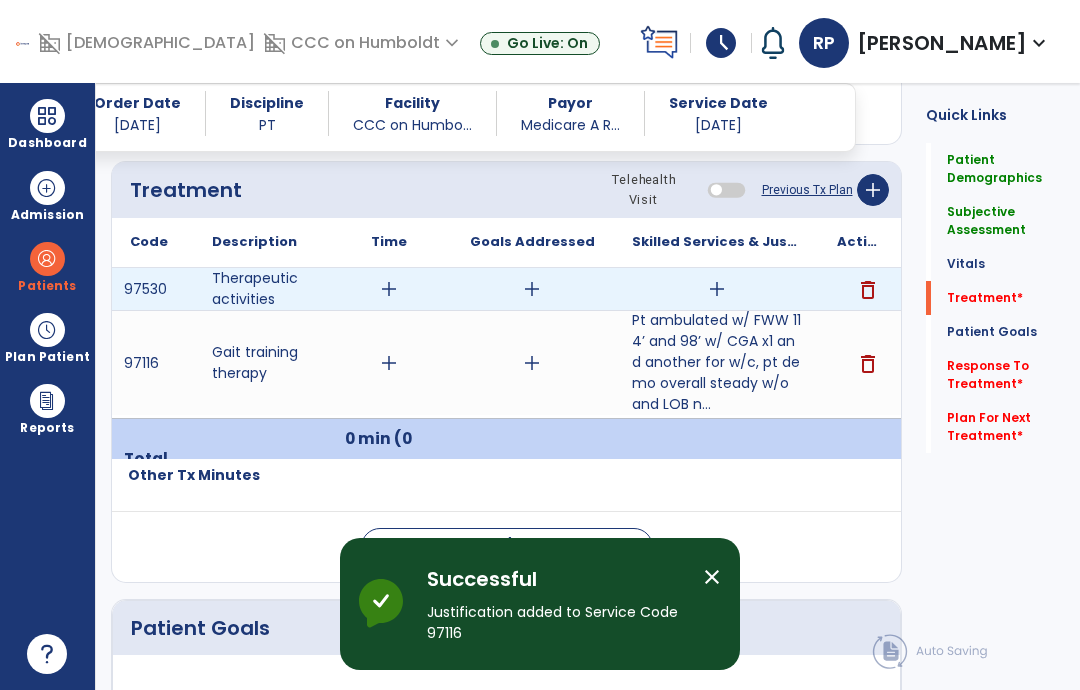 click on "add" at bounding box center [716, 289] 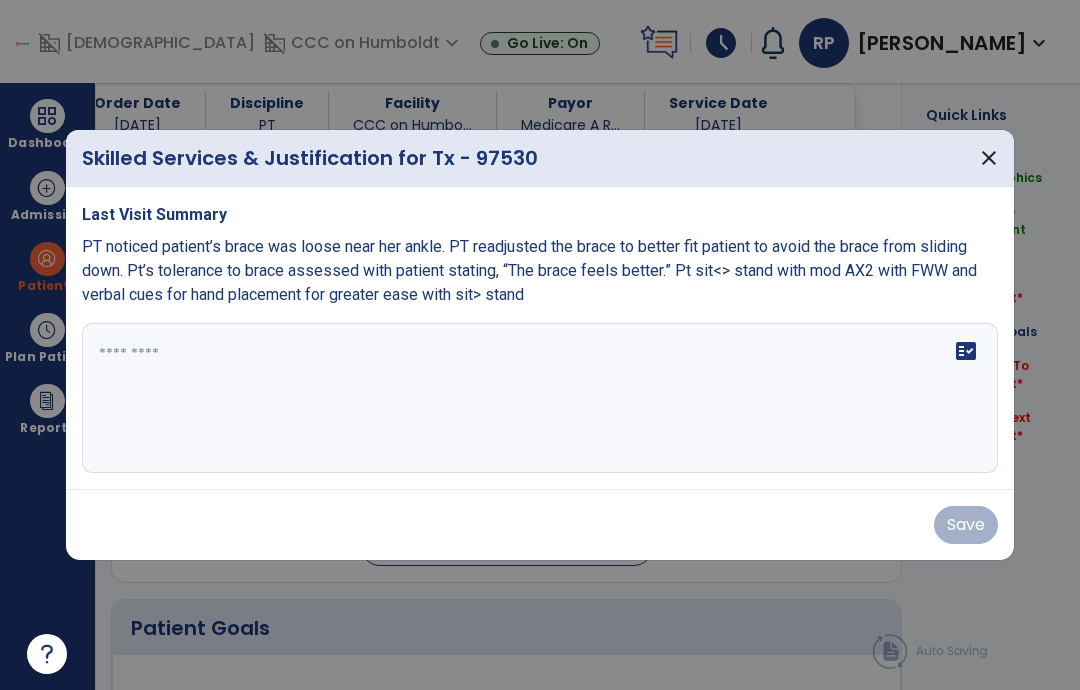 click at bounding box center [540, 398] 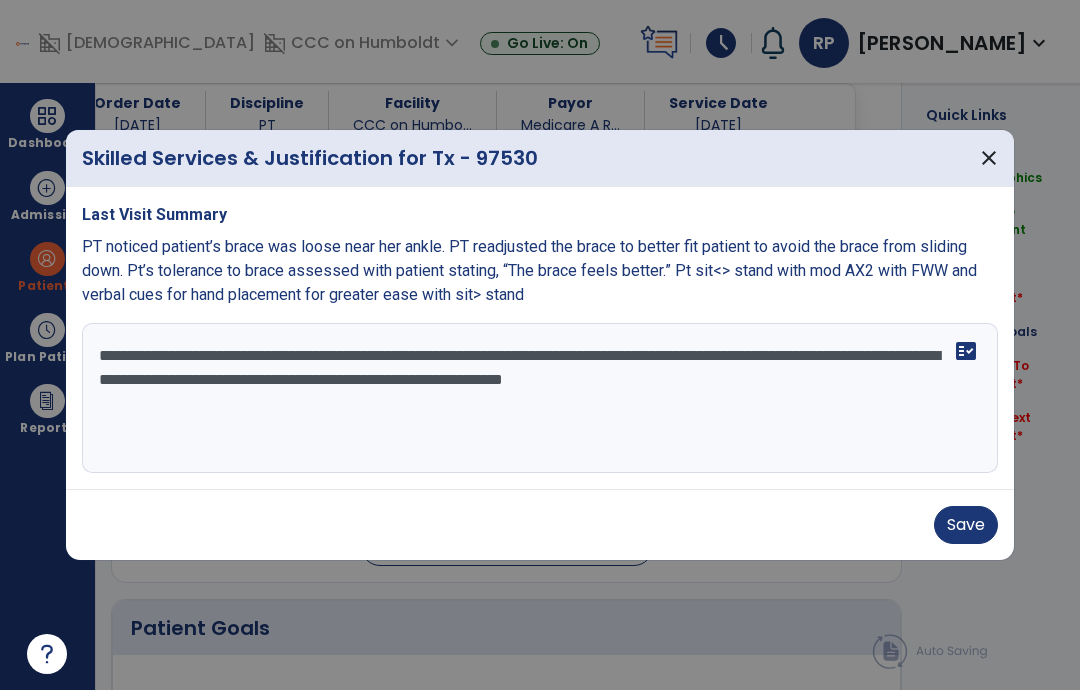 click on "**********" at bounding box center (540, 398) 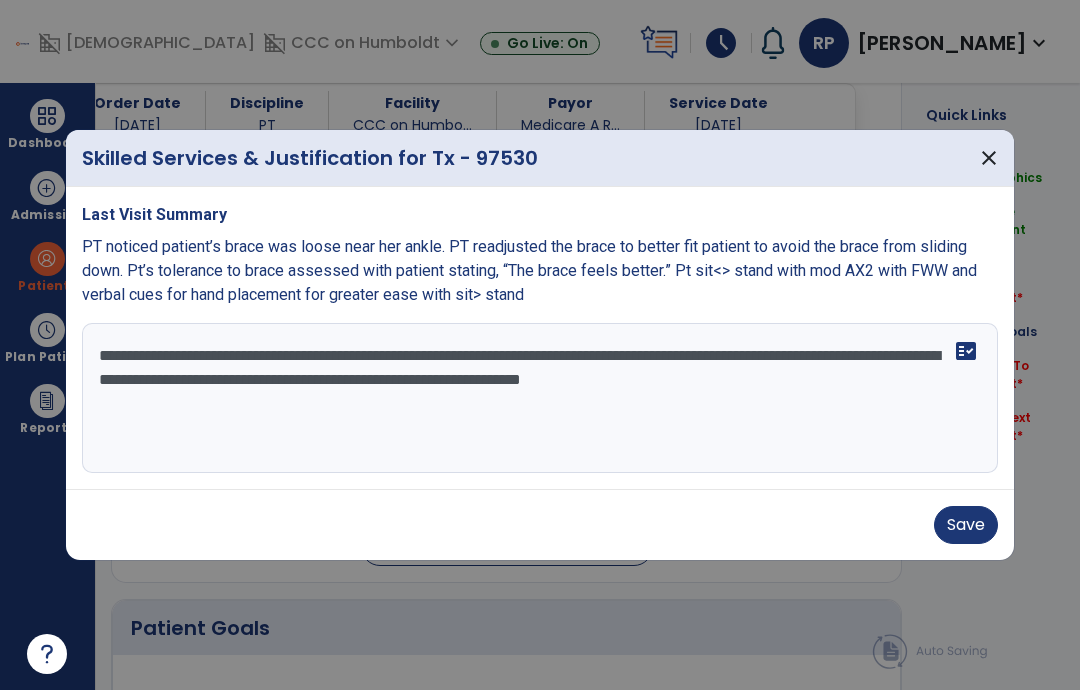 click on "**********" at bounding box center [540, 398] 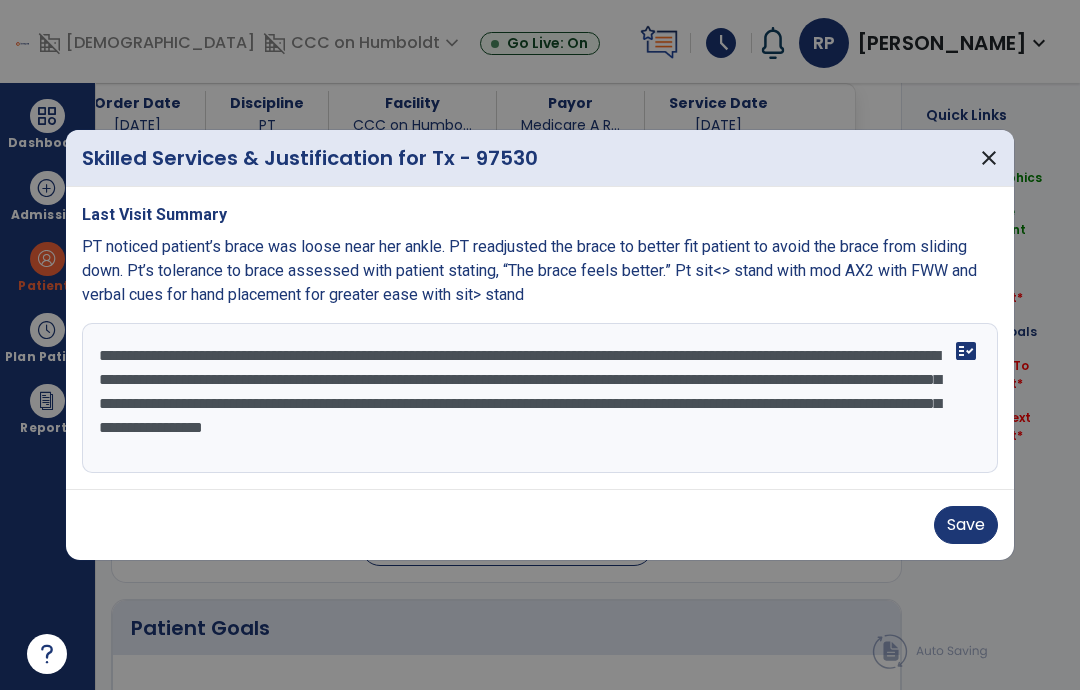 click on "**********" at bounding box center [540, 398] 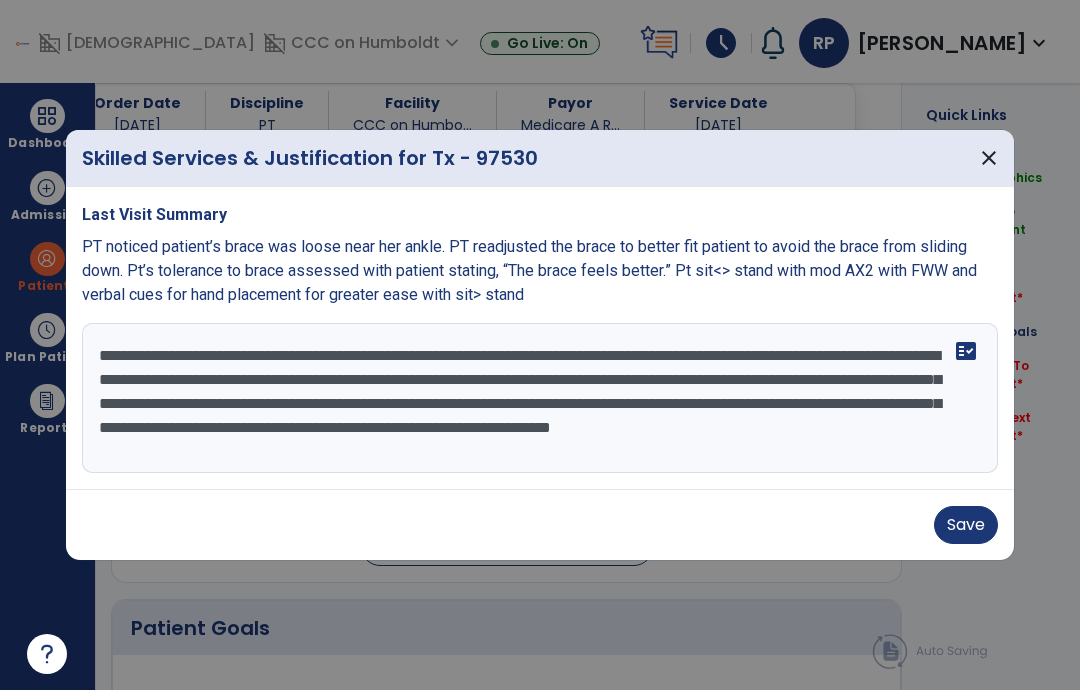 click on "**********" at bounding box center (540, 398) 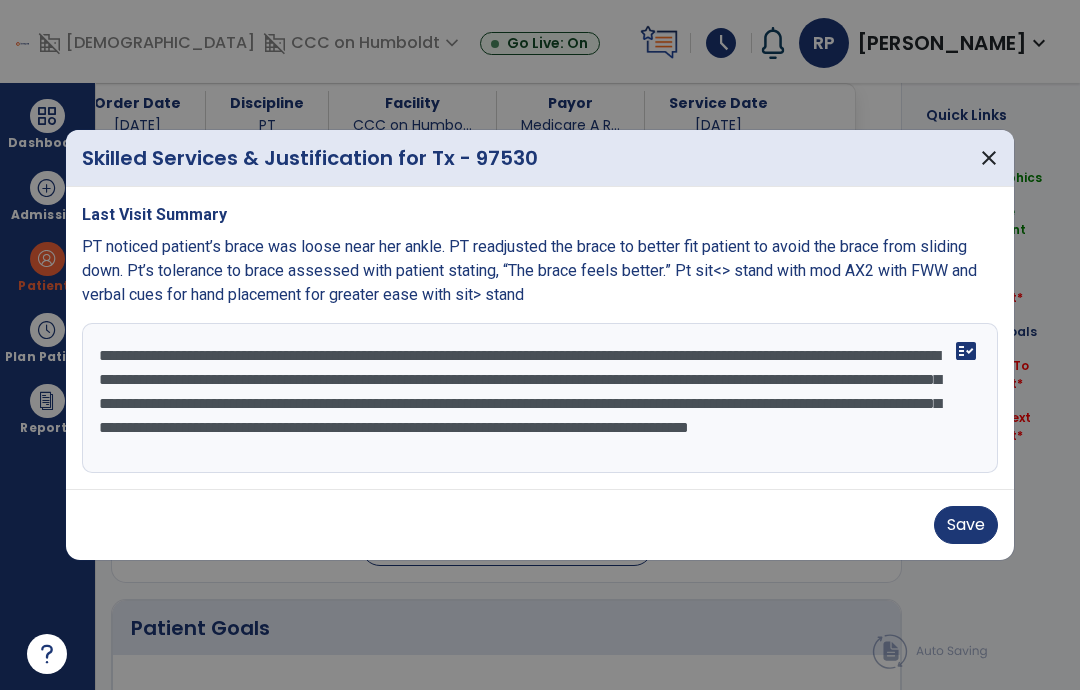 type on "**********" 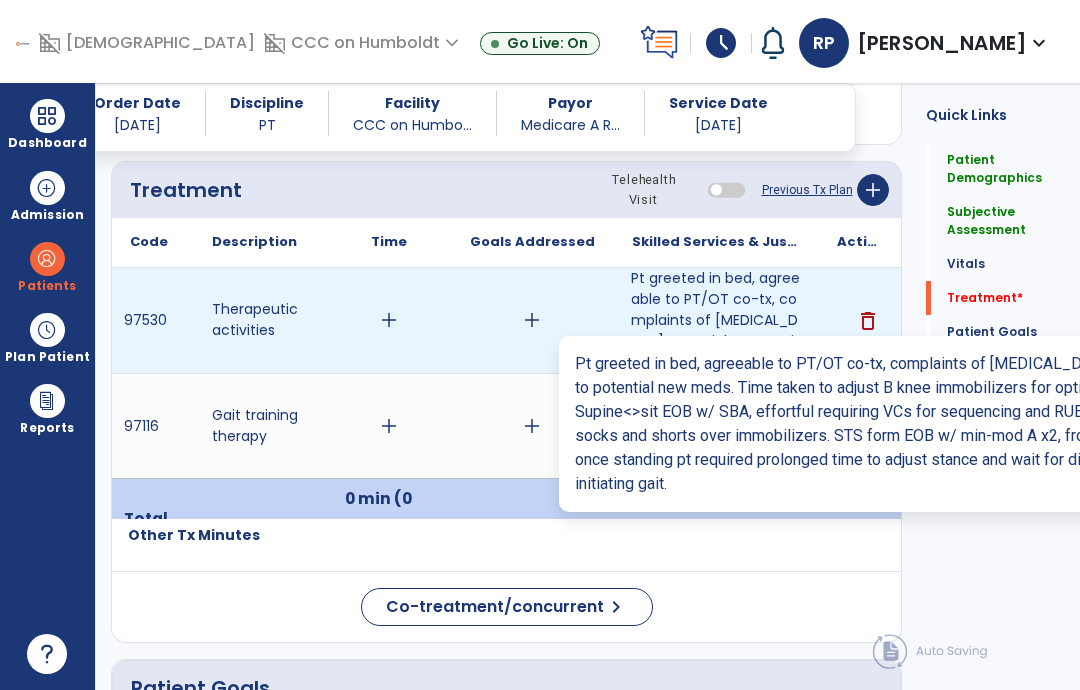 click on "Pt greeted in bed, agreeable to PT/OT co-tx, complaints of [MEDICAL_DATA] over night, pt attrib..." at bounding box center [716, 320] 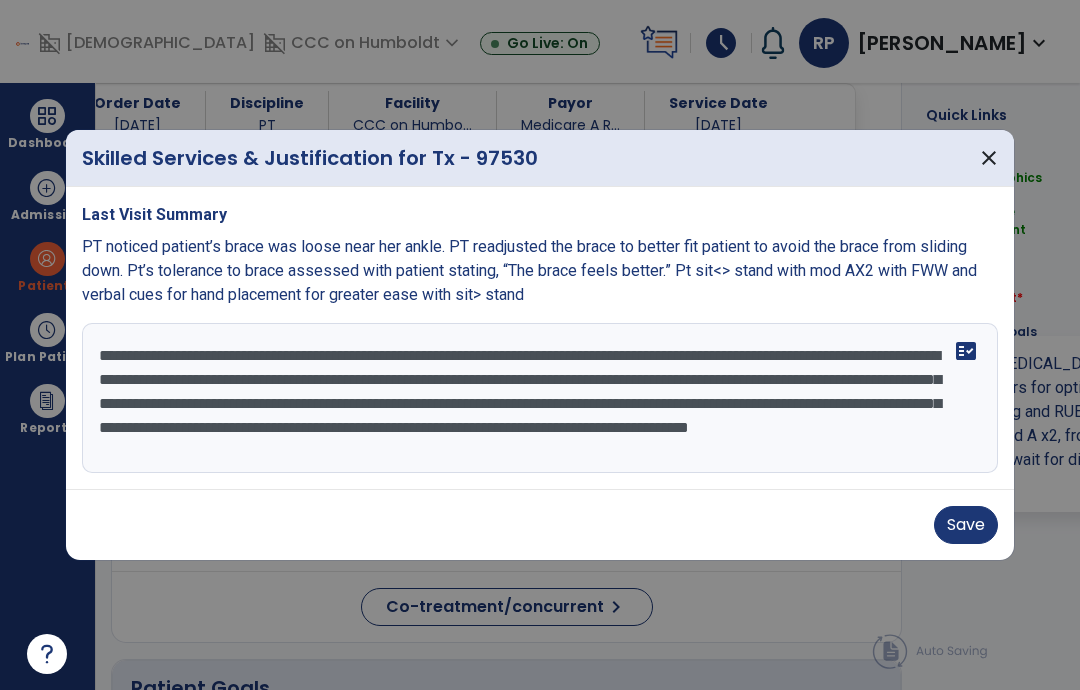 click on "Save" at bounding box center [966, 525] 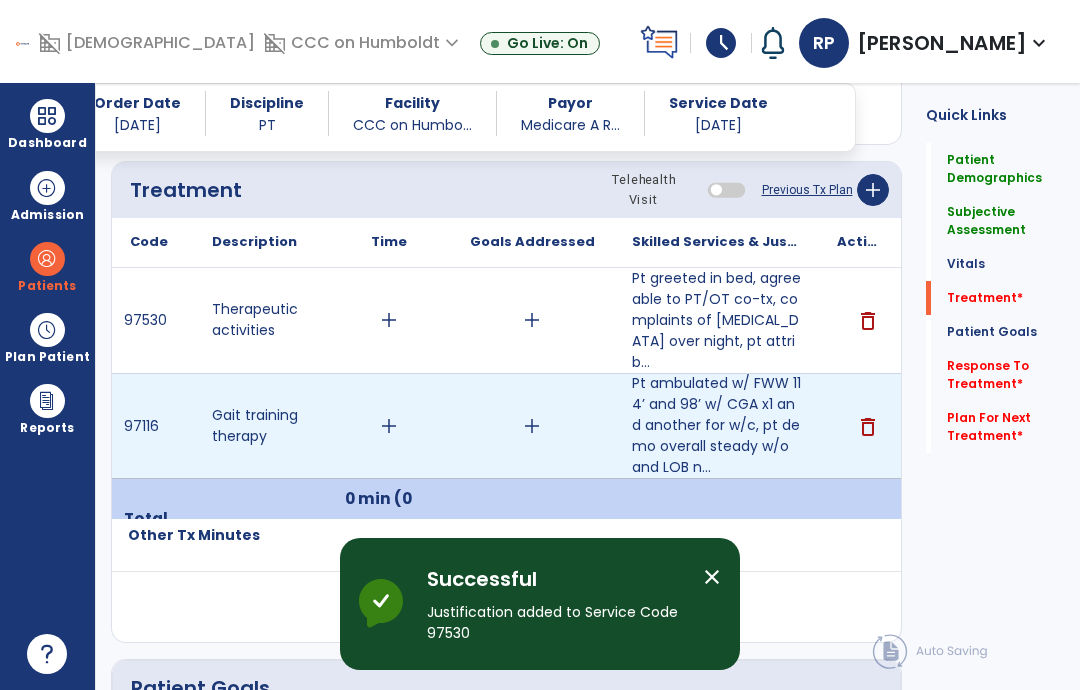 click on "add" at bounding box center (389, 426) 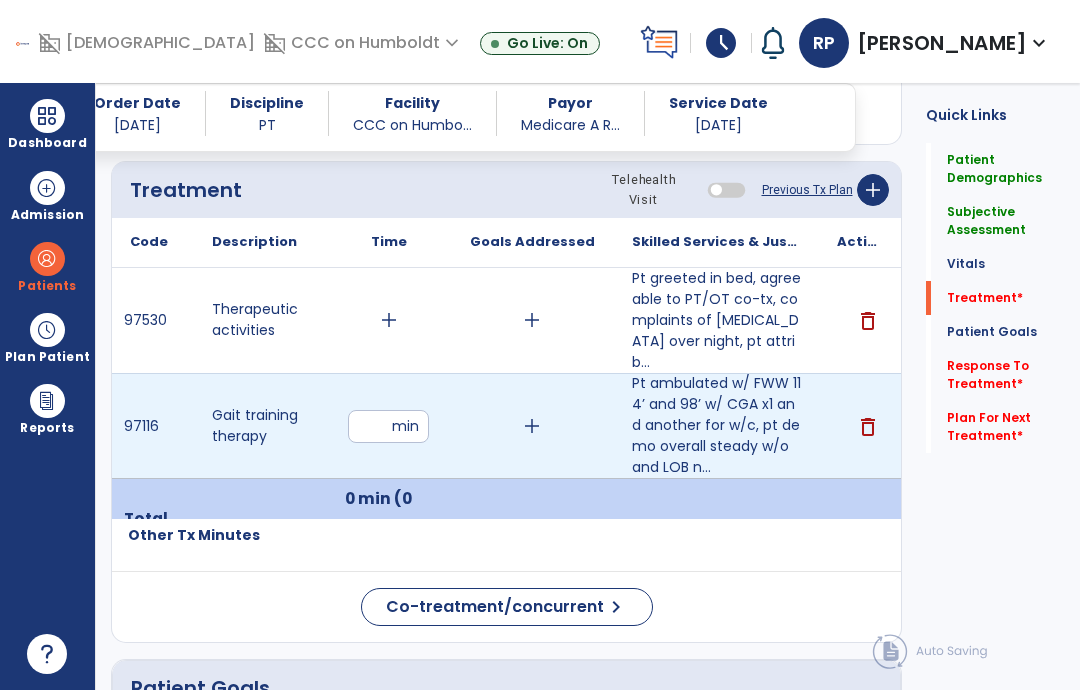 type on "**" 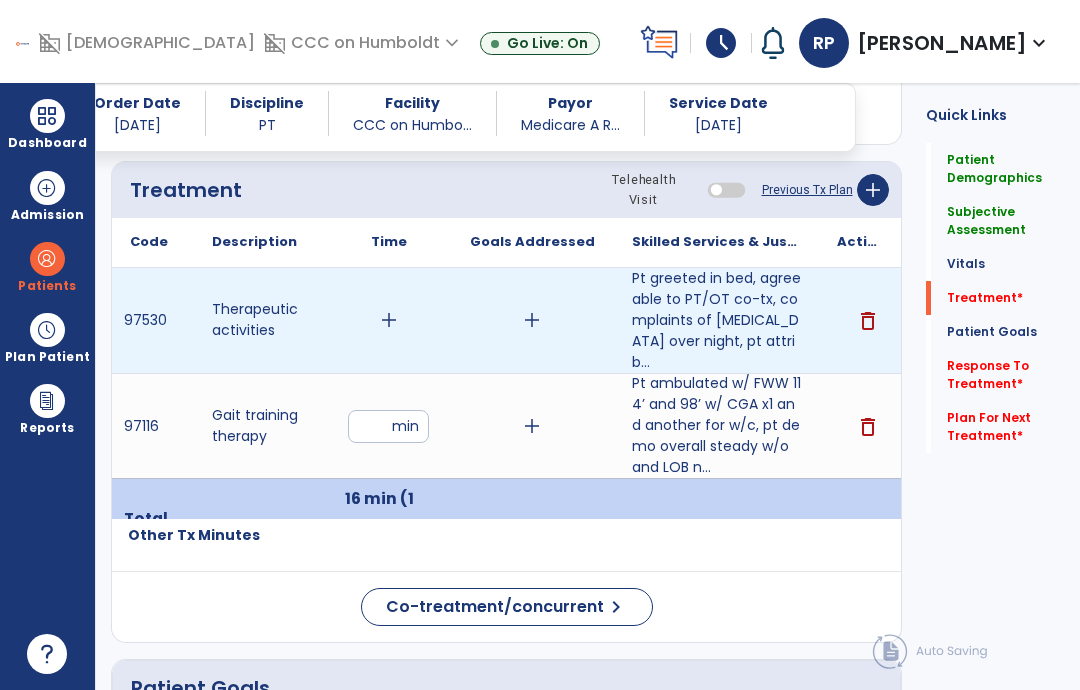 click on "add" at bounding box center (389, 320) 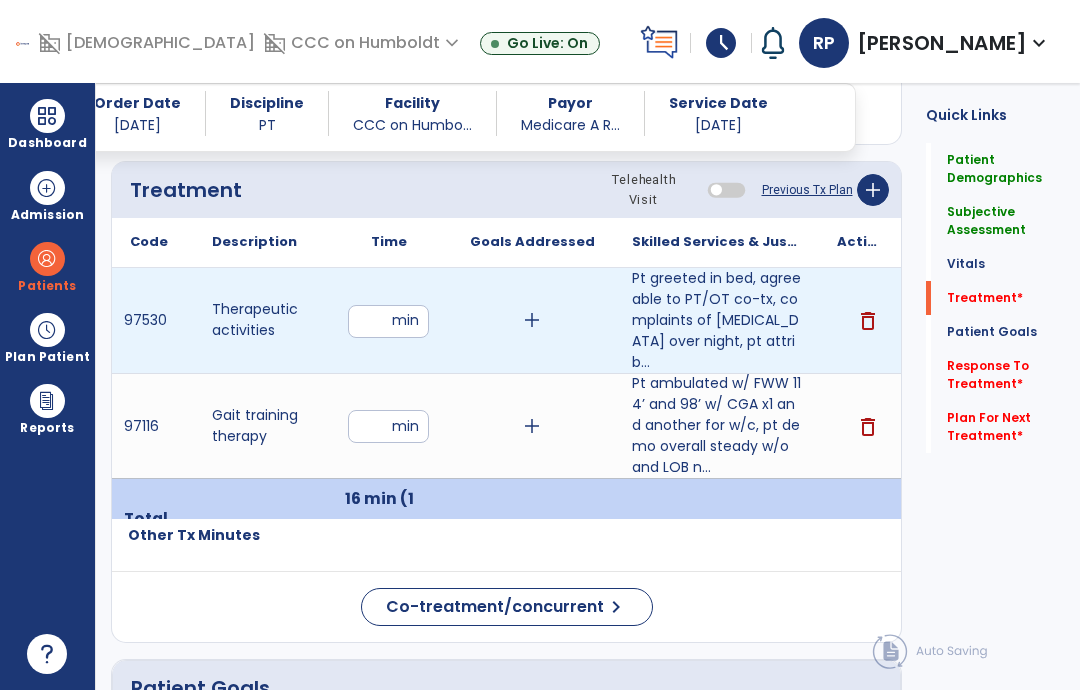 type on "**" 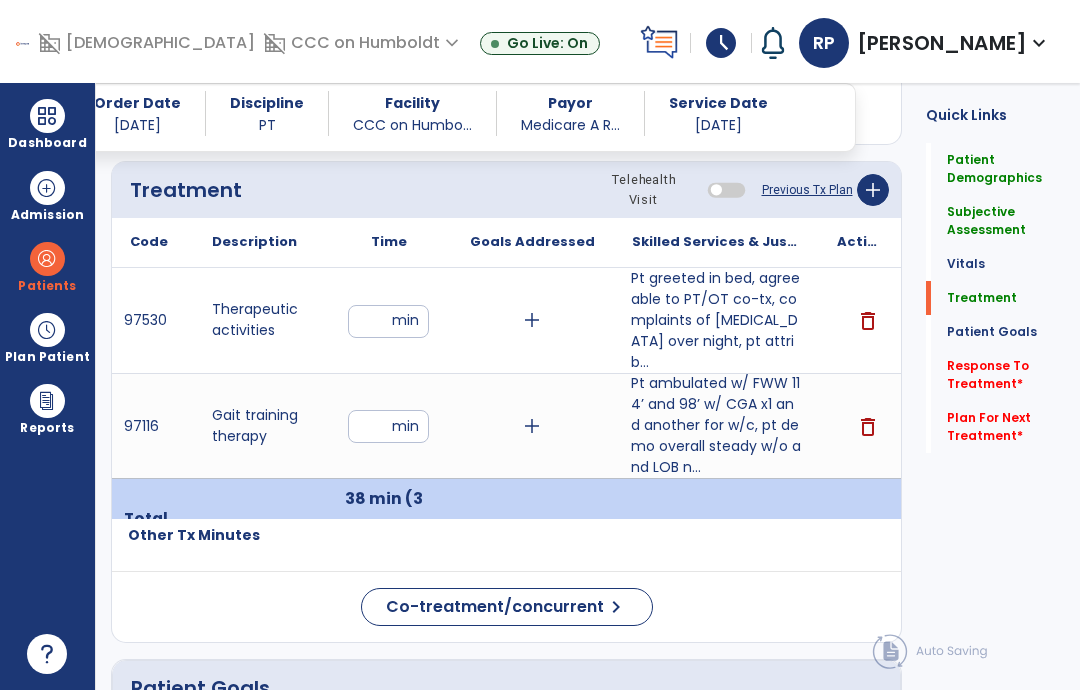 click on "Pt greeted in bed, agreeable to PT/OT co-tx, complaints of [MEDICAL_DATA] over night, pt attrib..." at bounding box center (716, 320) 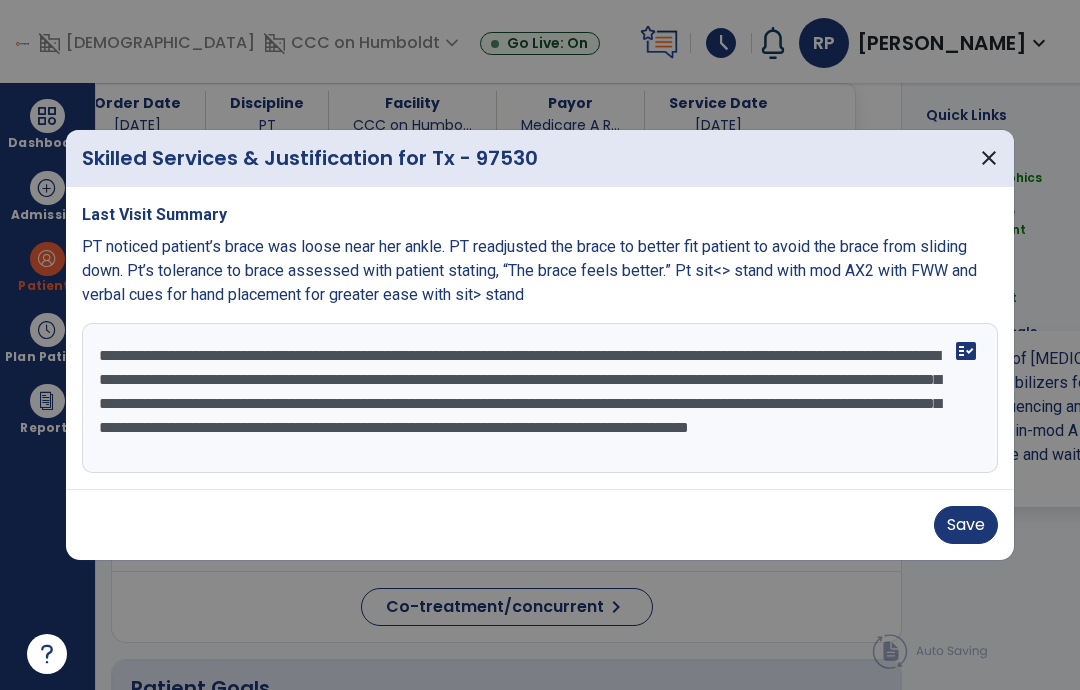 click on "**********" at bounding box center (540, 398) 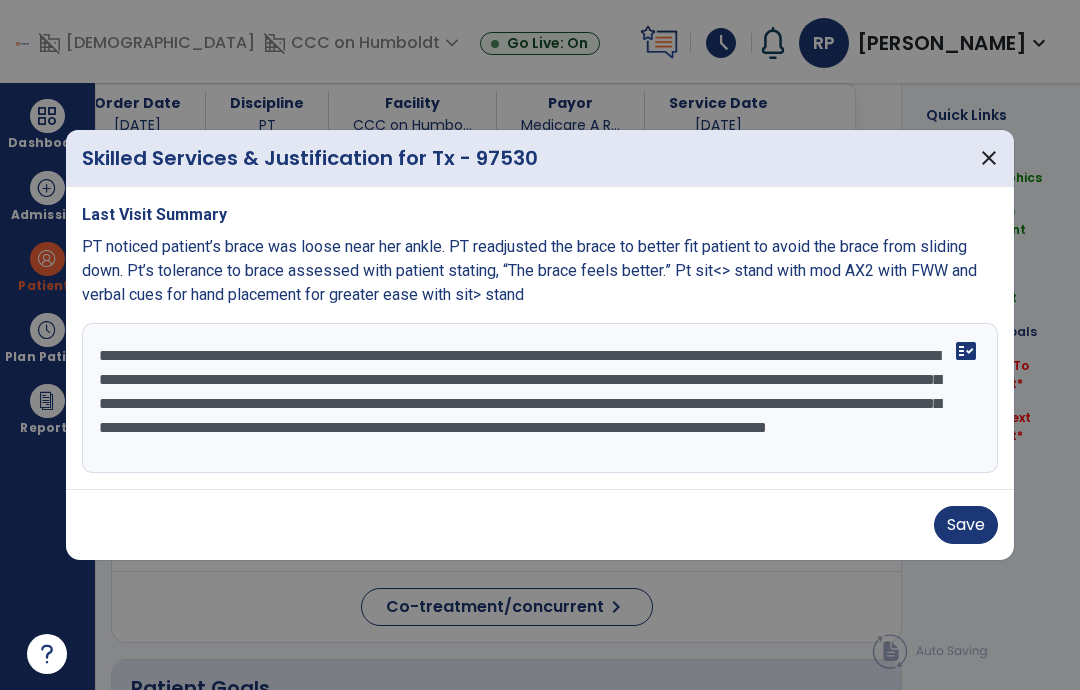 scroll, scrollTop: 15, scrollLeft: 0, axis: vertical 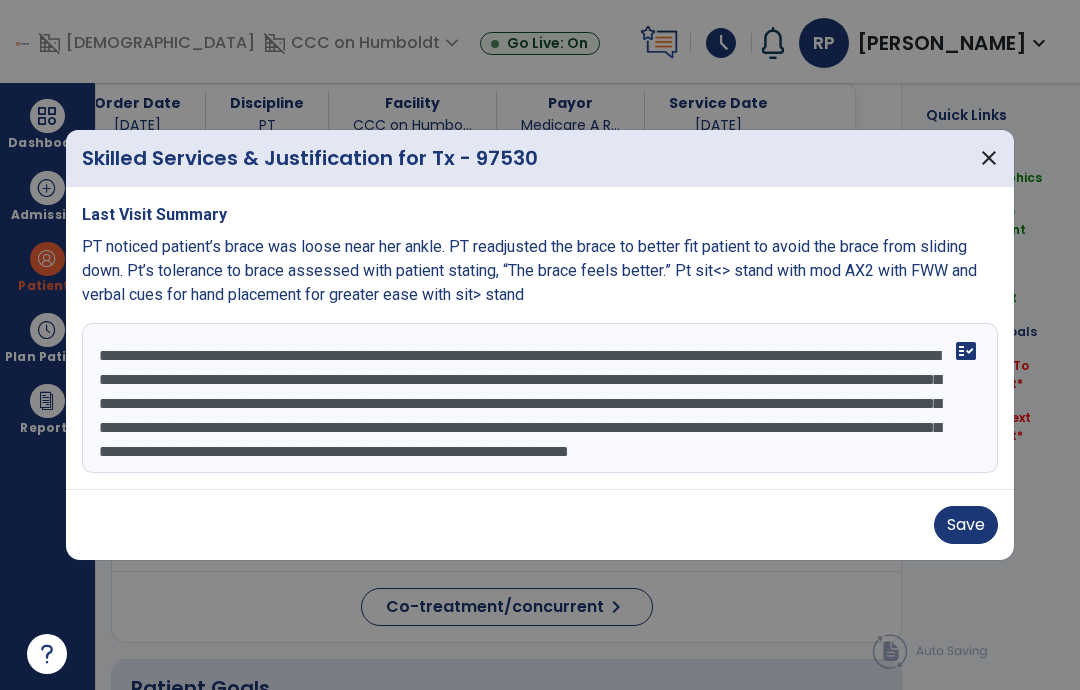 type on "**********" 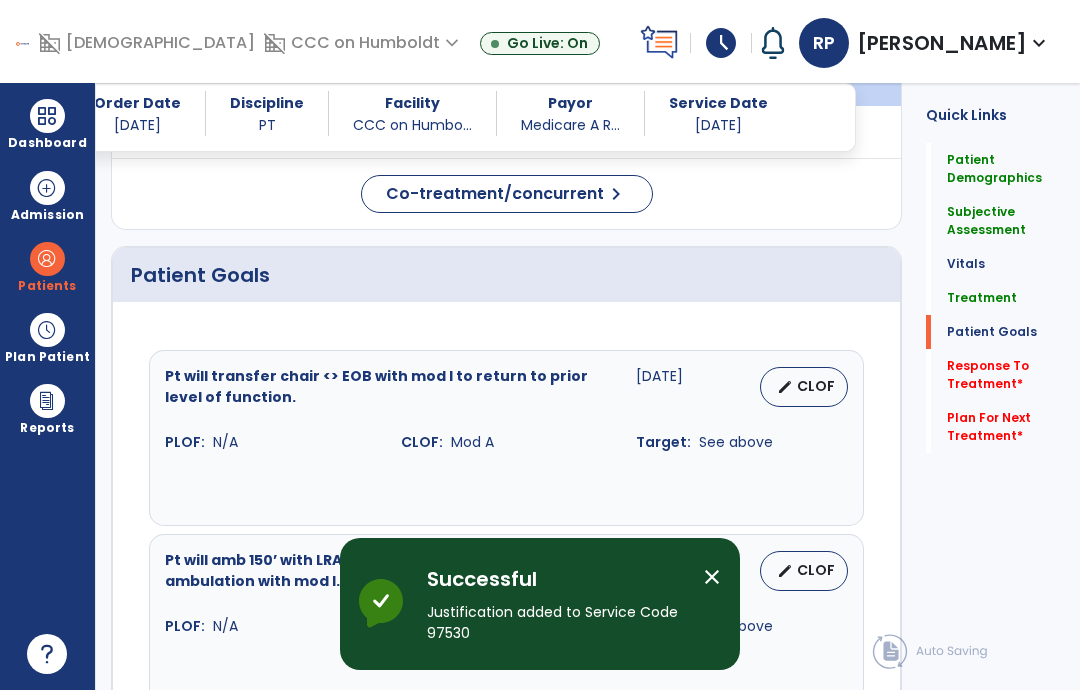 scroll, scrollTop: 1683, scrollLeft: 0, axis: vertical 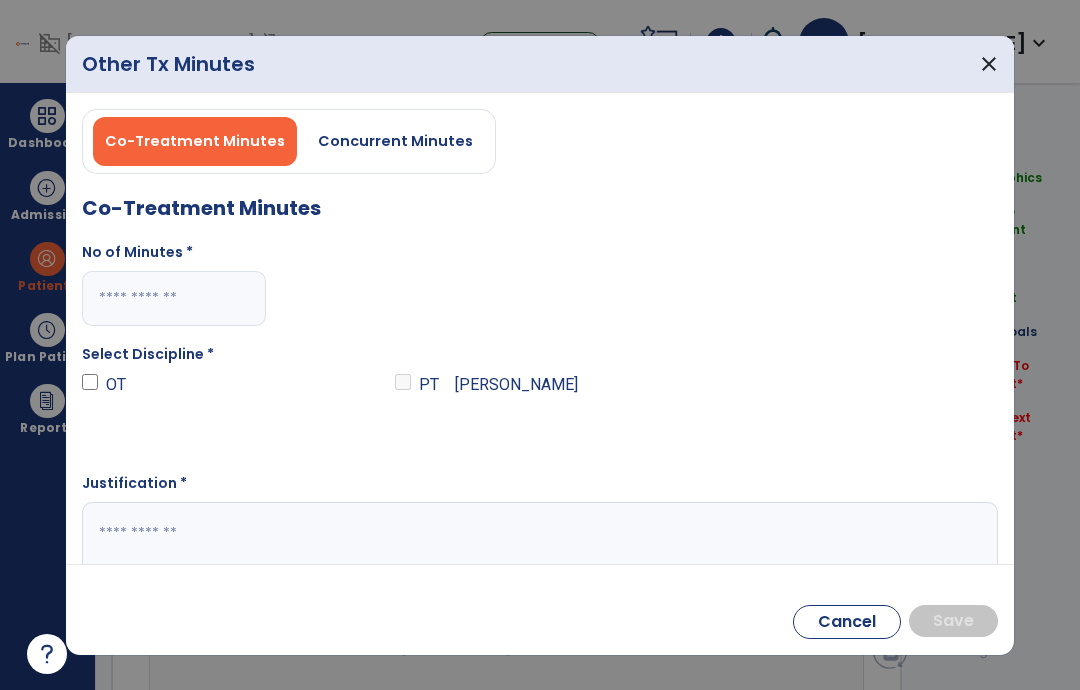 click at bounding box center (174, 298) 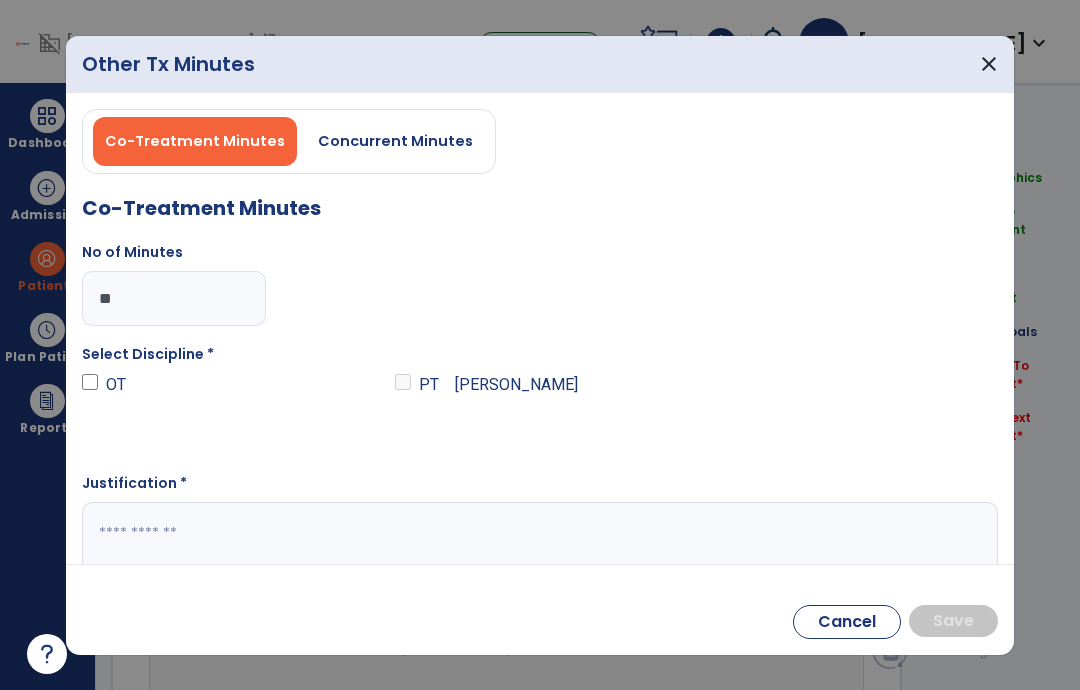 type on "**" 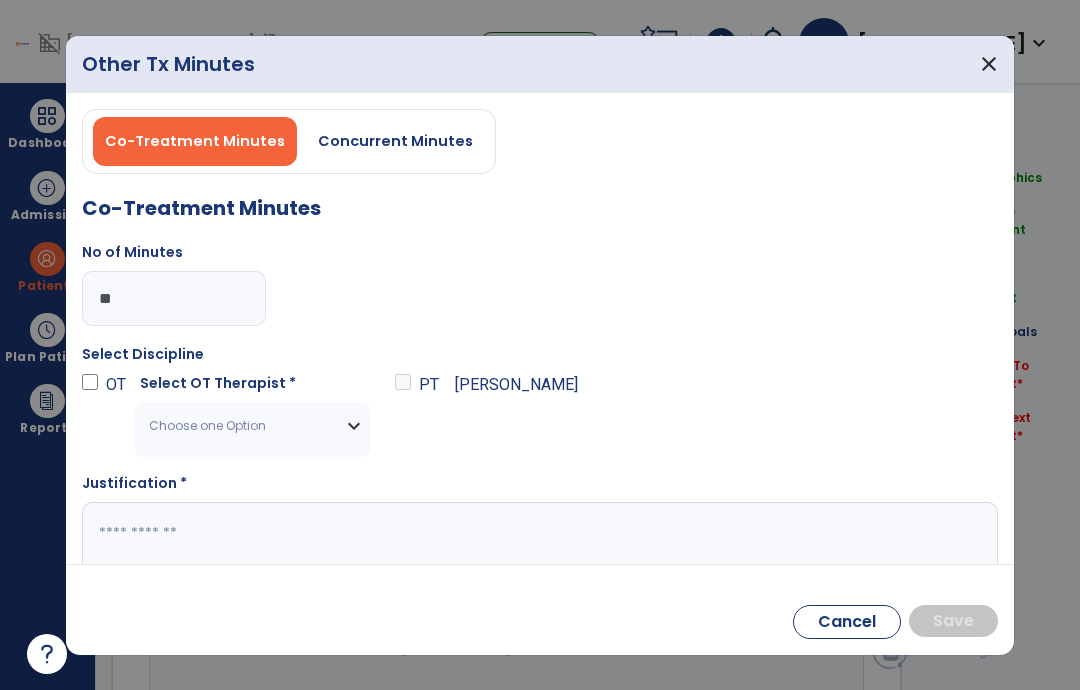 click on "Choose one Option" at bounding box center (240, 426) 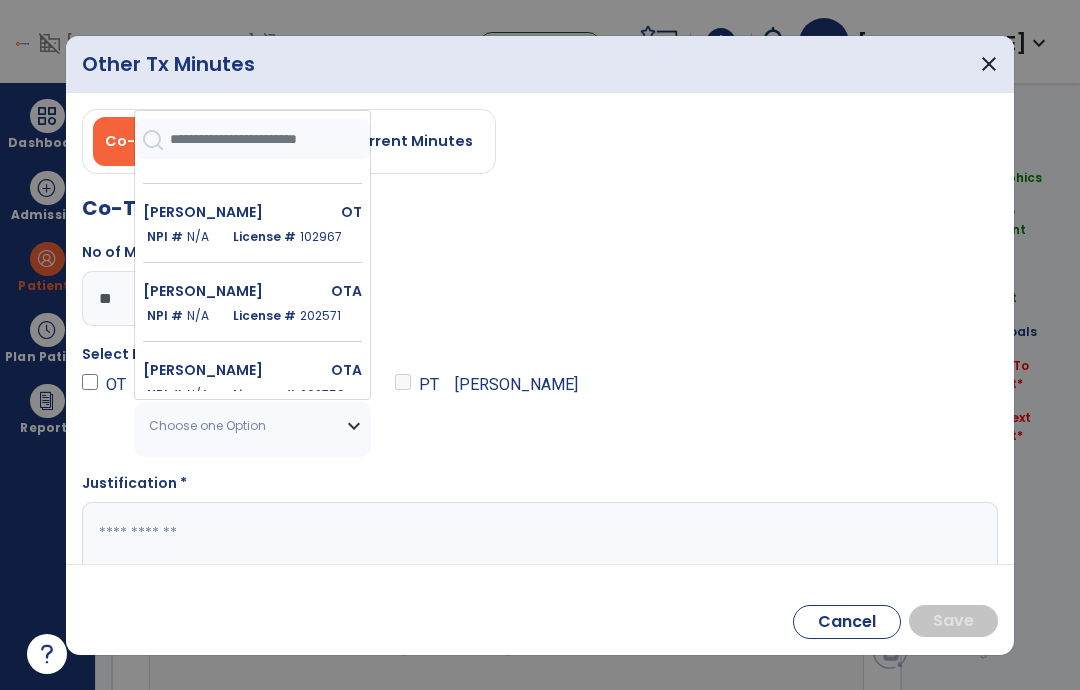 scroll, scrollTop: 1705, scrollLeft: 0, axis: vertical 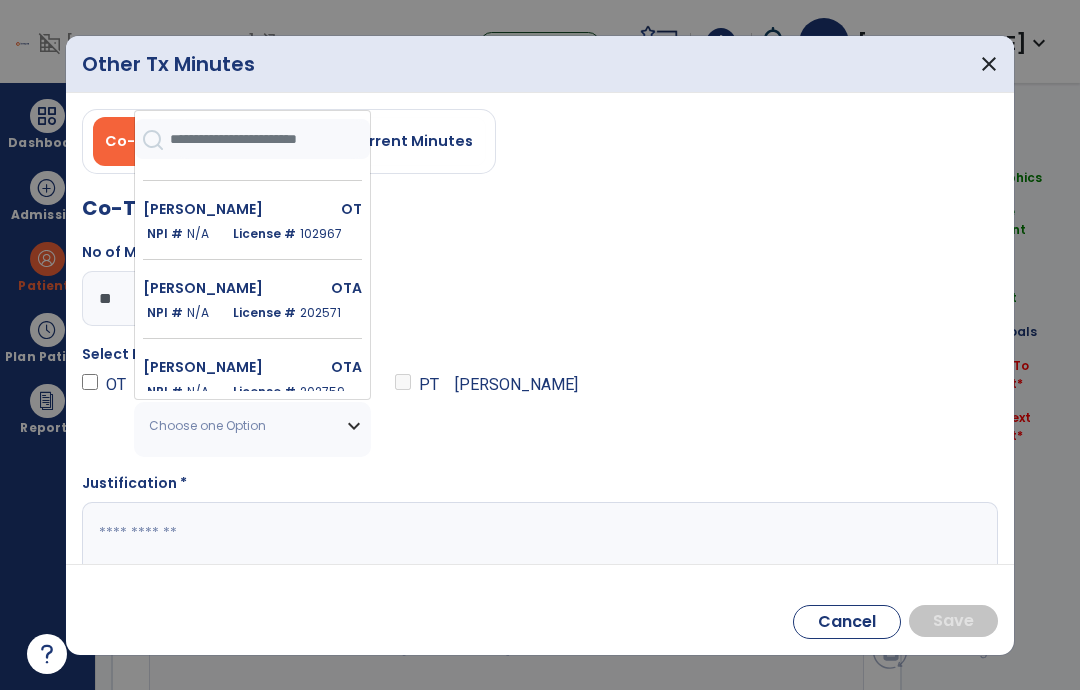 click on "License #  202571" at bounding box center (287, 313) 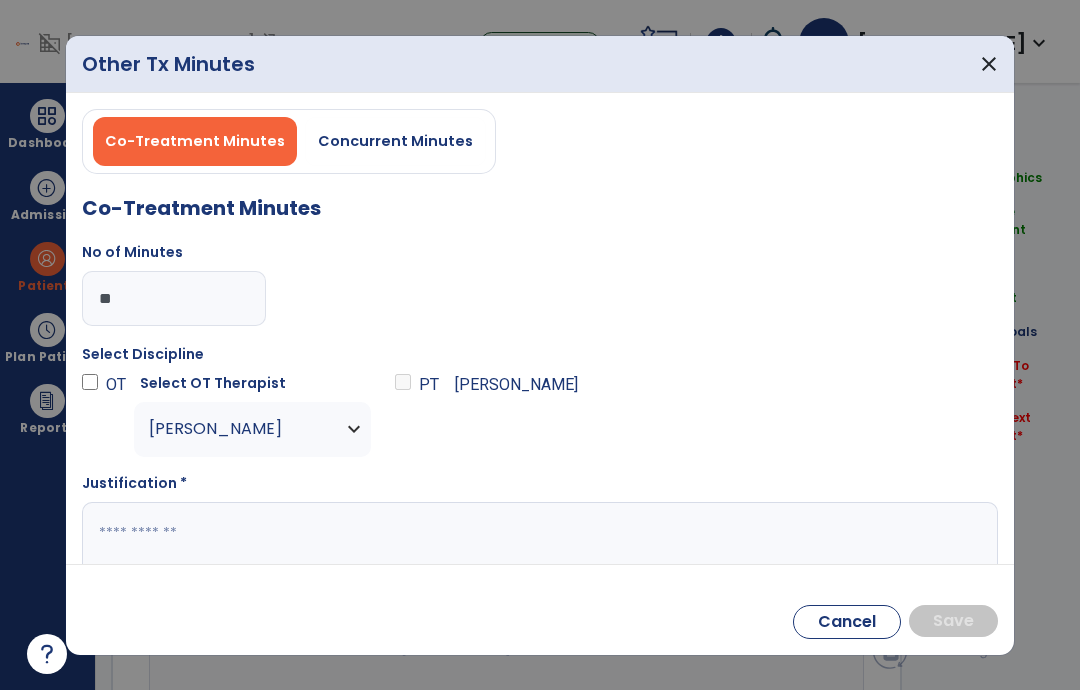 click at bounding box center (540, 541) 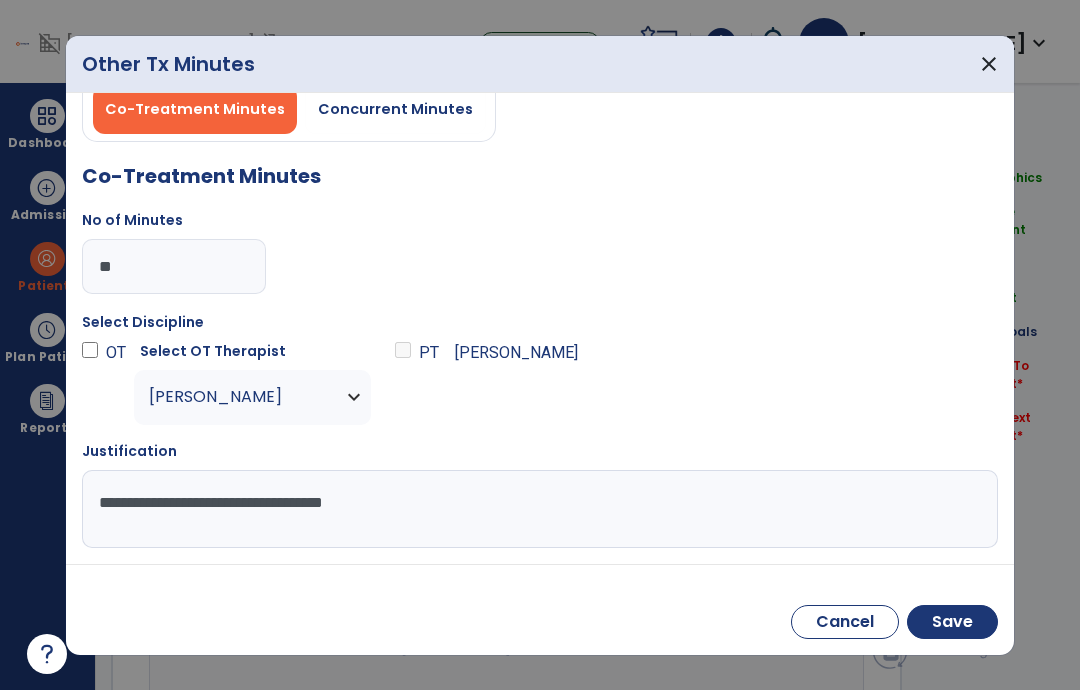 scroll, scrollTop: 33, scrollLeft: 0, axis: vertical 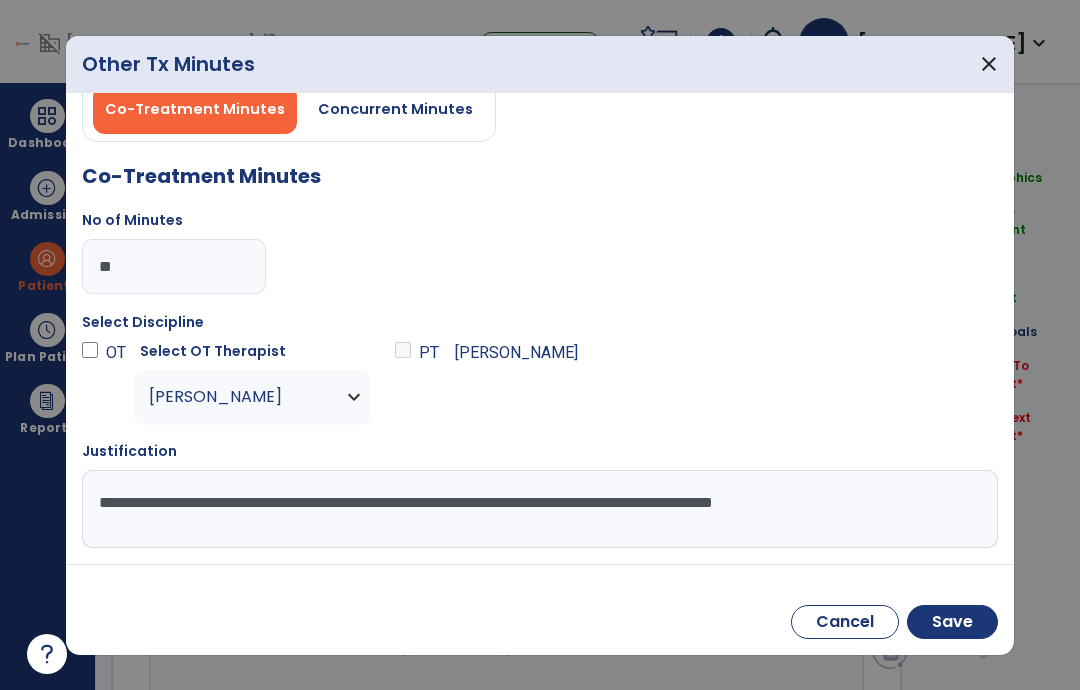 click on "**********" at bounding box center [540, 509] 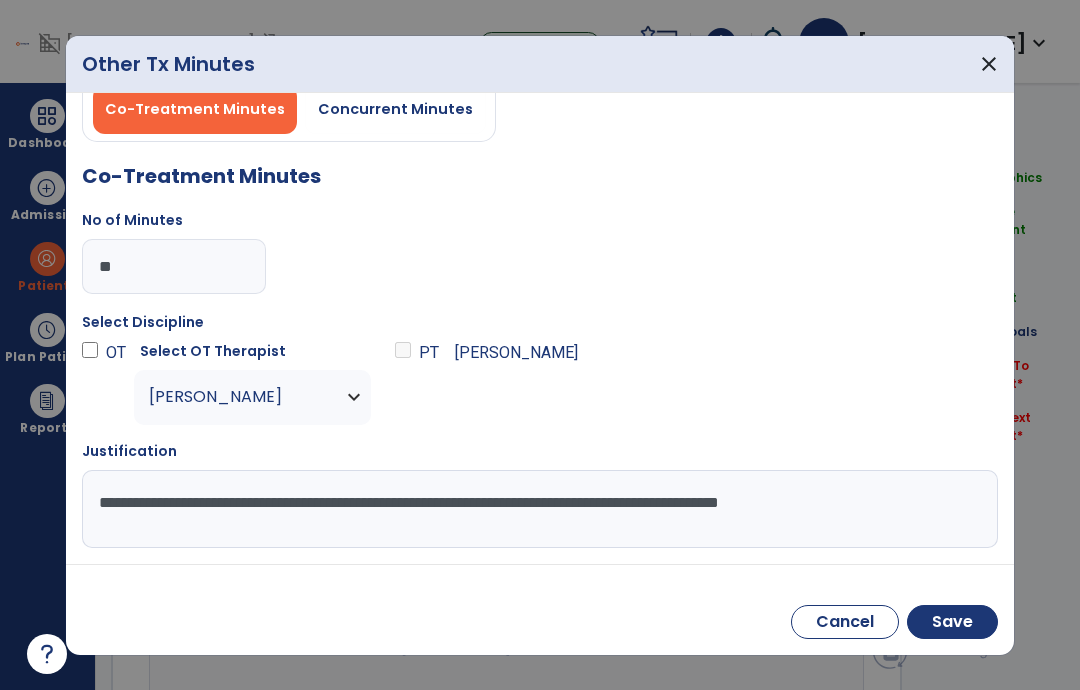 click on "**********" at bounding box center (540, 509) 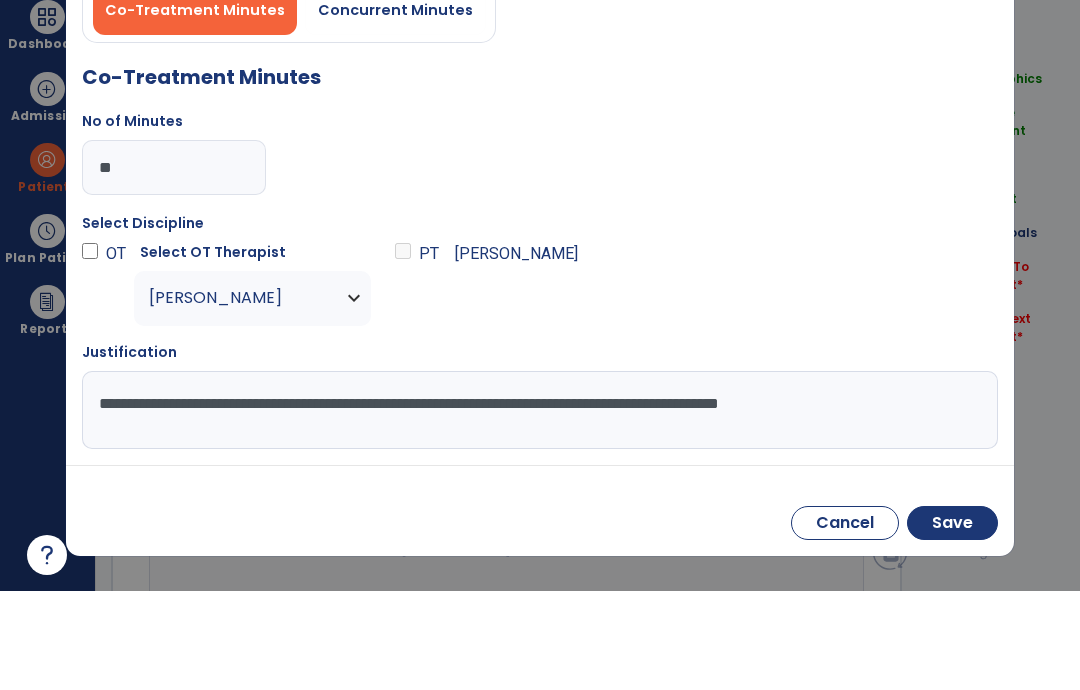 type on "**********" 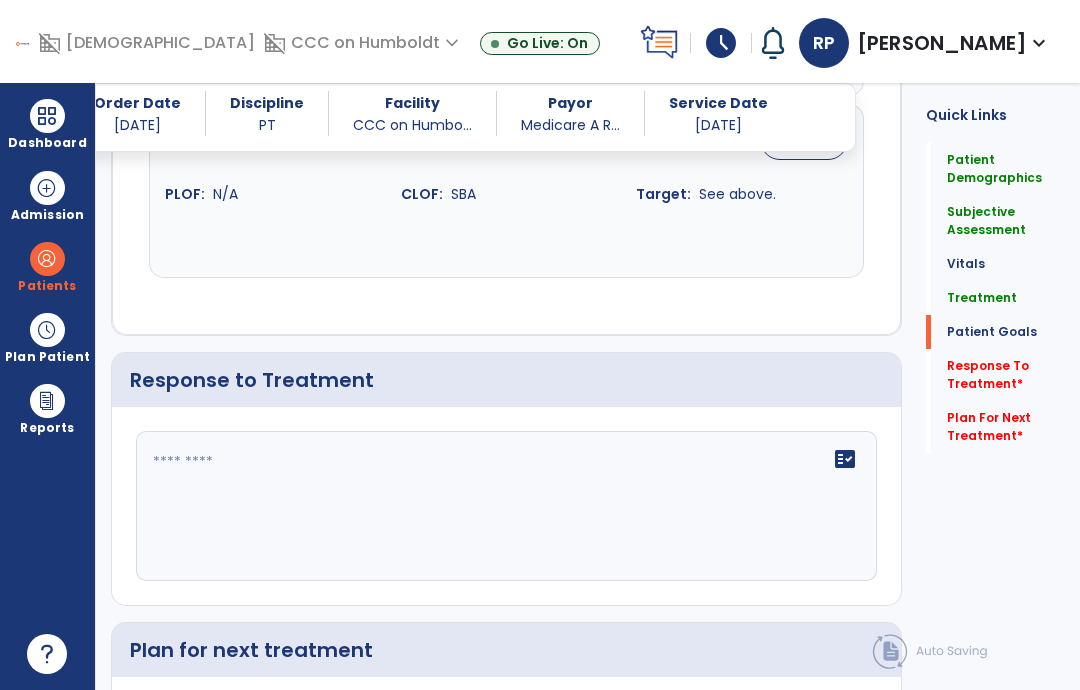 scroll, scrollTop: 2474, scrollLeft: 0, axis: vertical 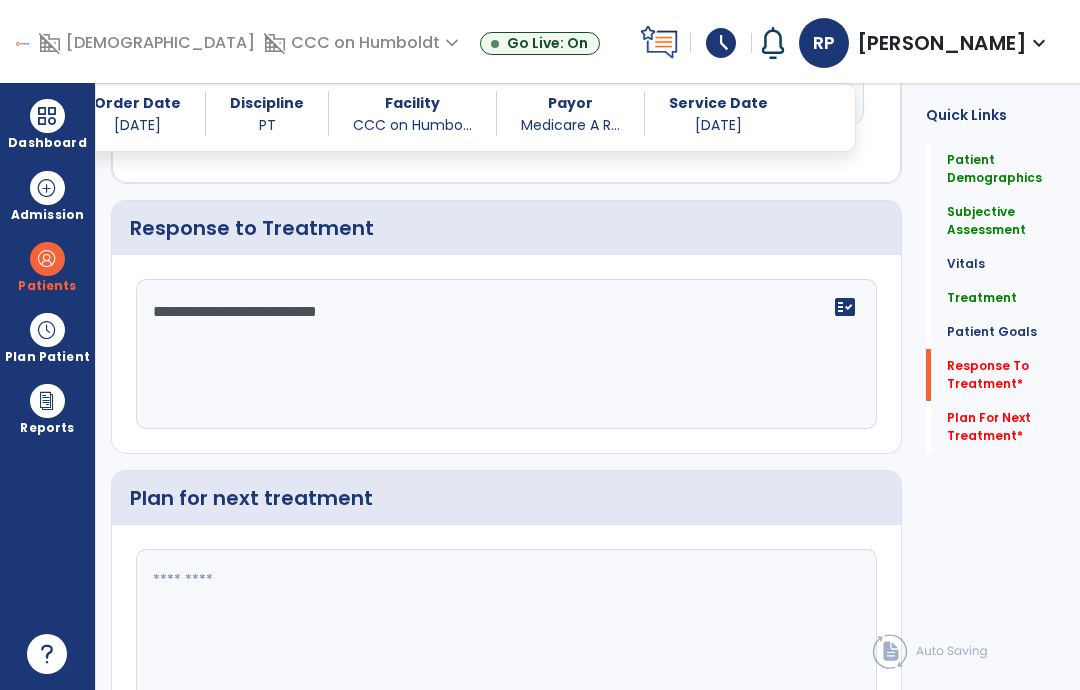 type on "**********" 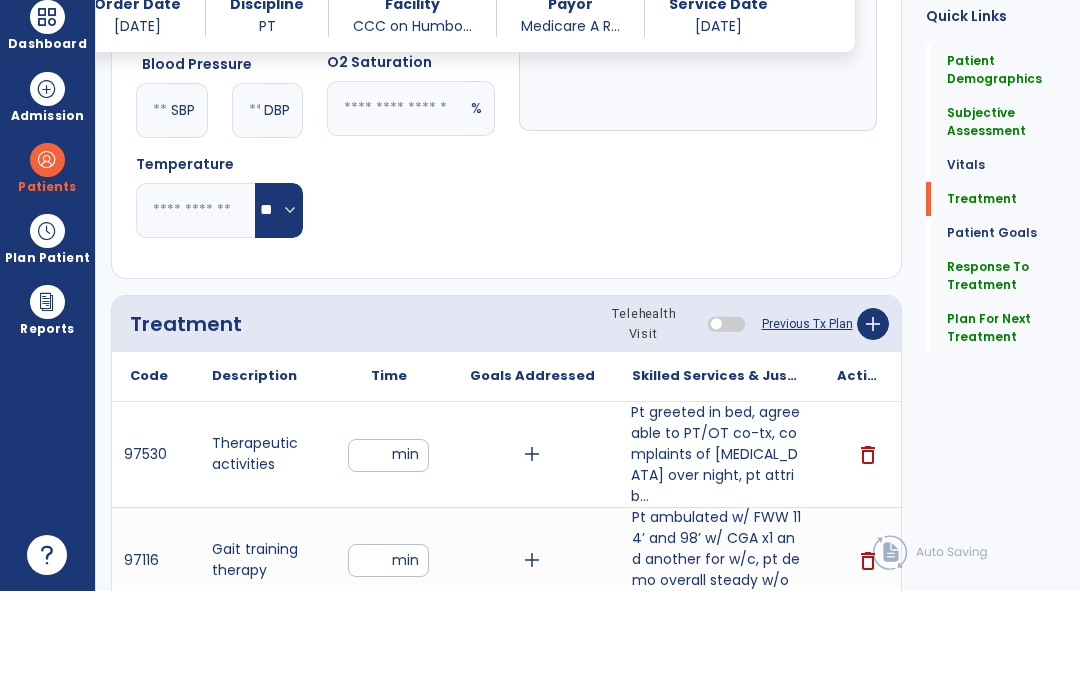 scroll, scrollTop: 1110, scrollLeft: 0, axis: vertical 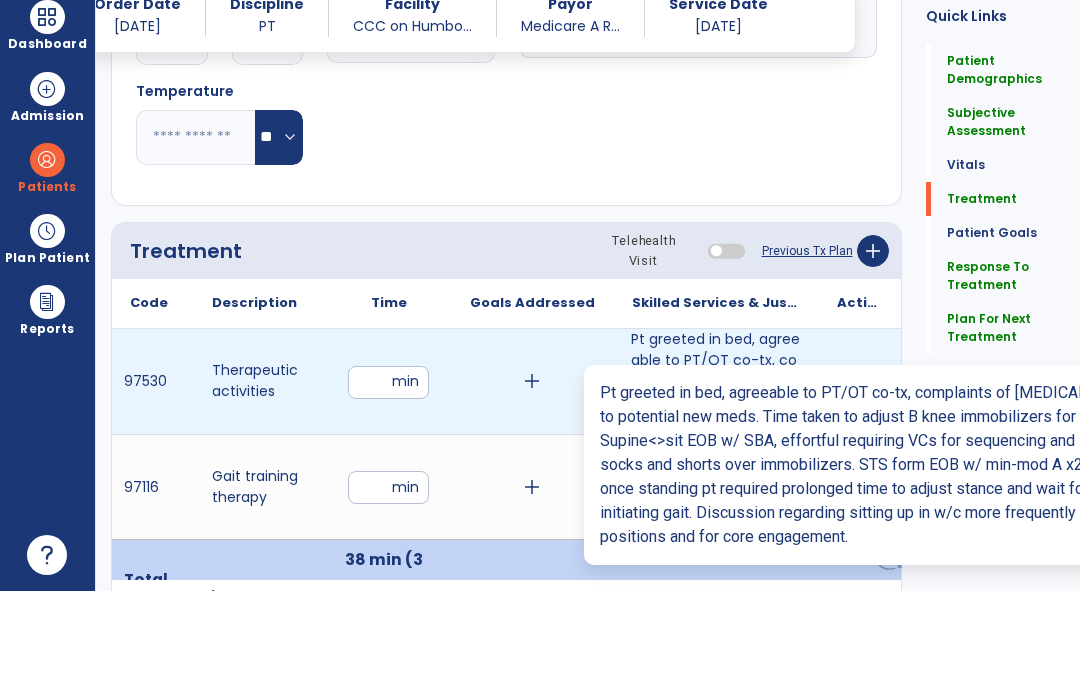 type on "**********" 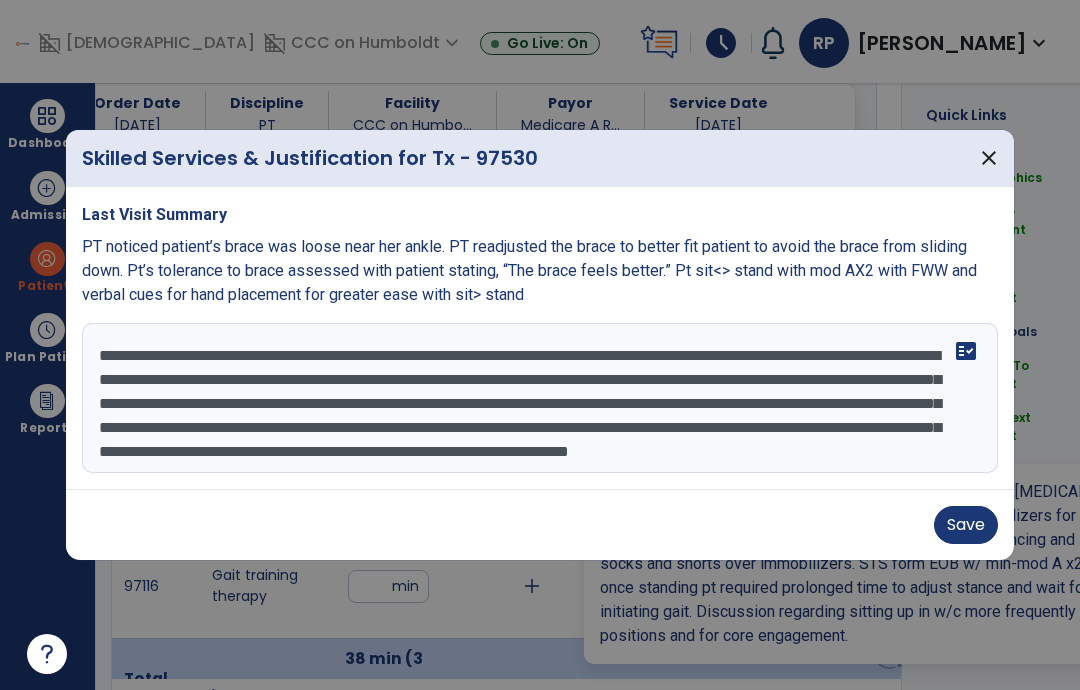 click on "Save" at bounding box center (966, 525) 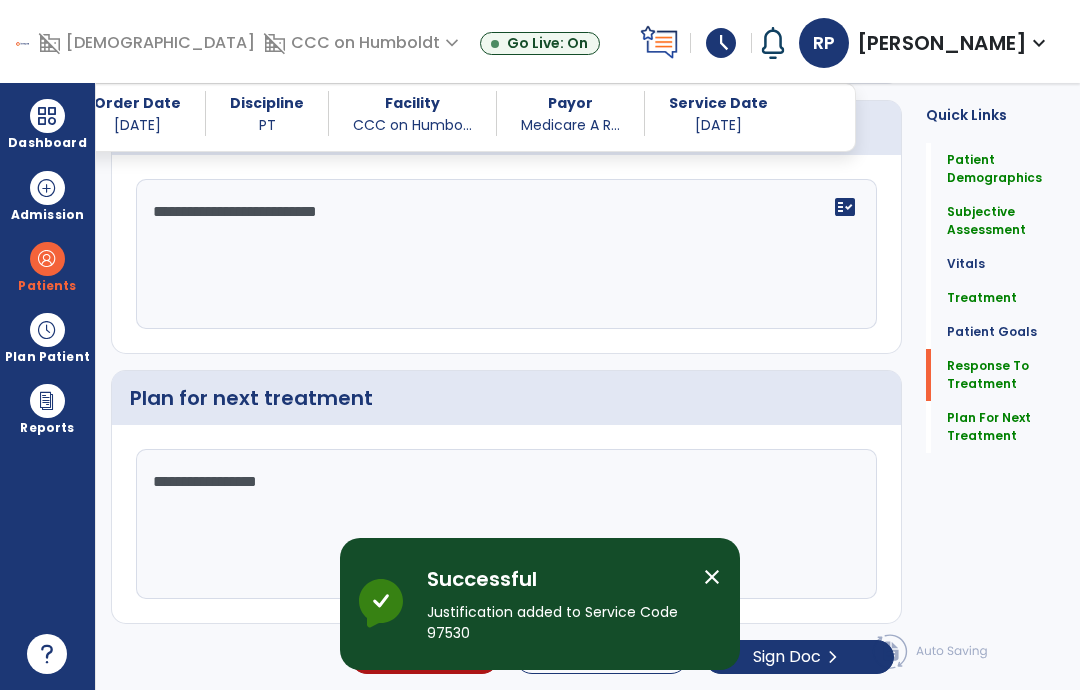 scroll, scrollTop: 2727, scrollLeft: 0, axis: vertical 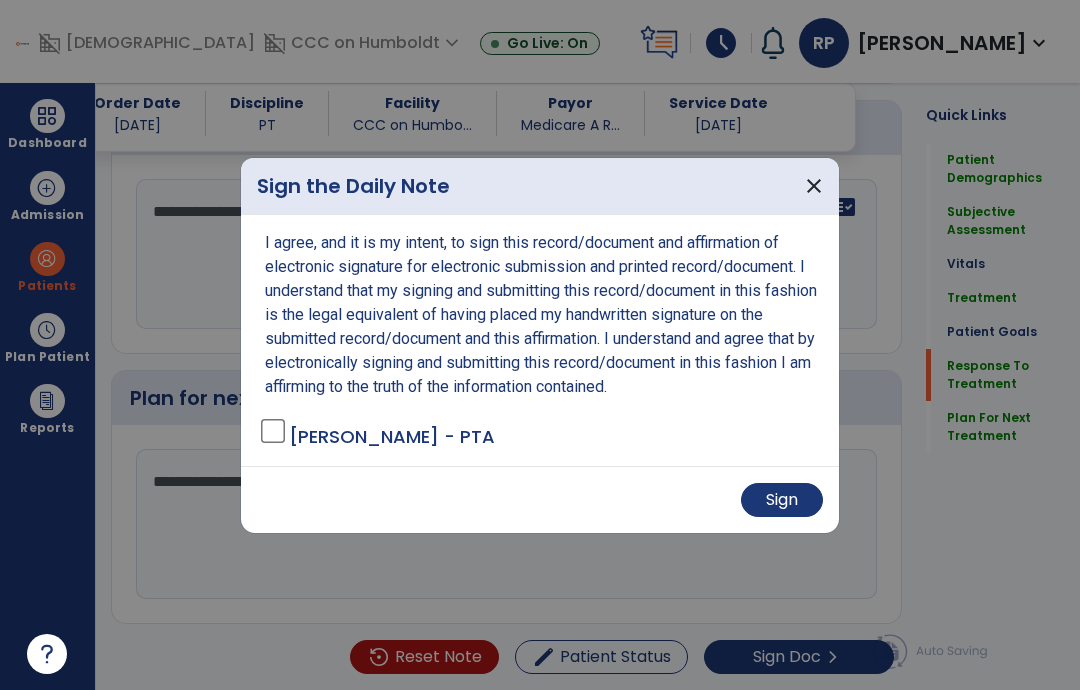 click on "Sign" at bounding box center (782, 500) 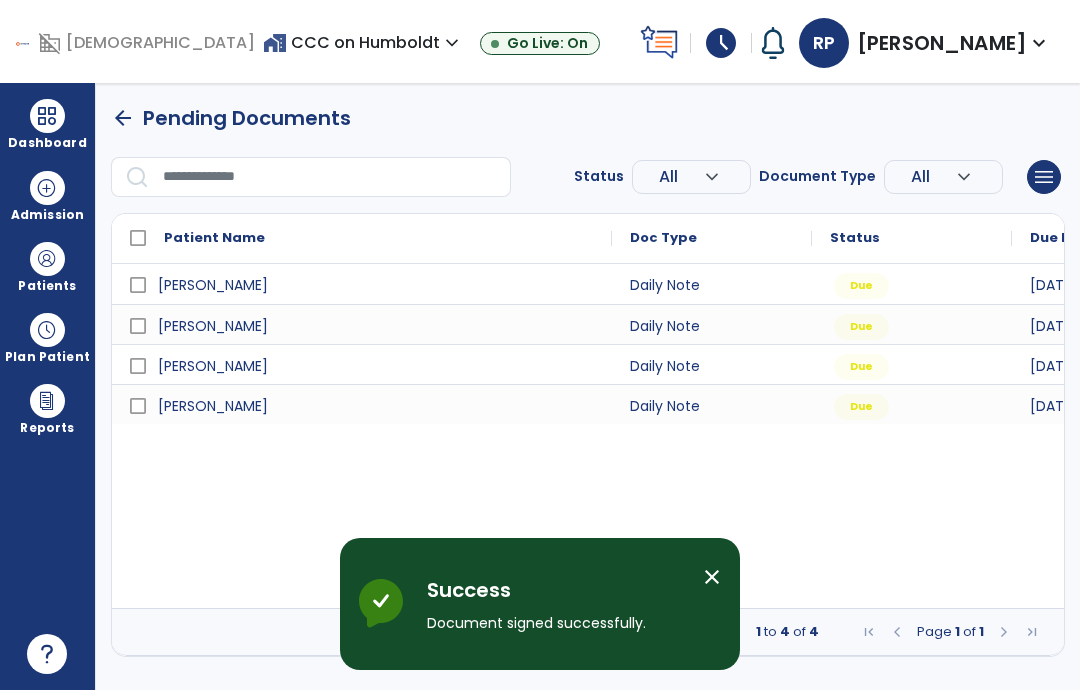 scroll, scrollTop: 0, scrollLeft: 0, axis: both 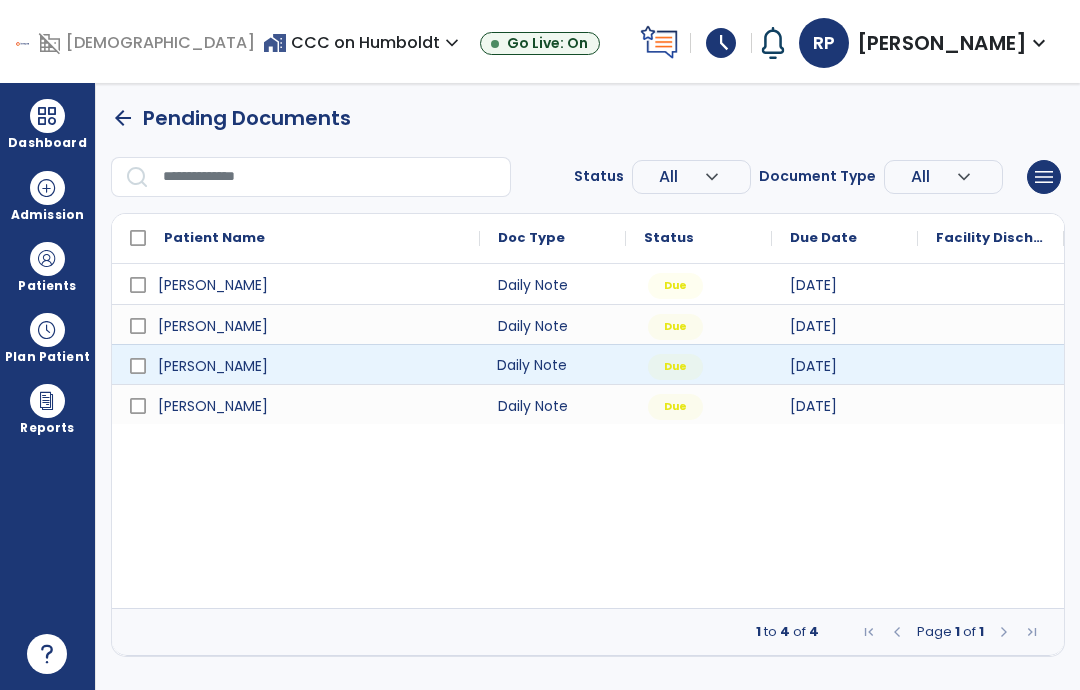 click on "Daily Note" at bounding box center [553, 364] 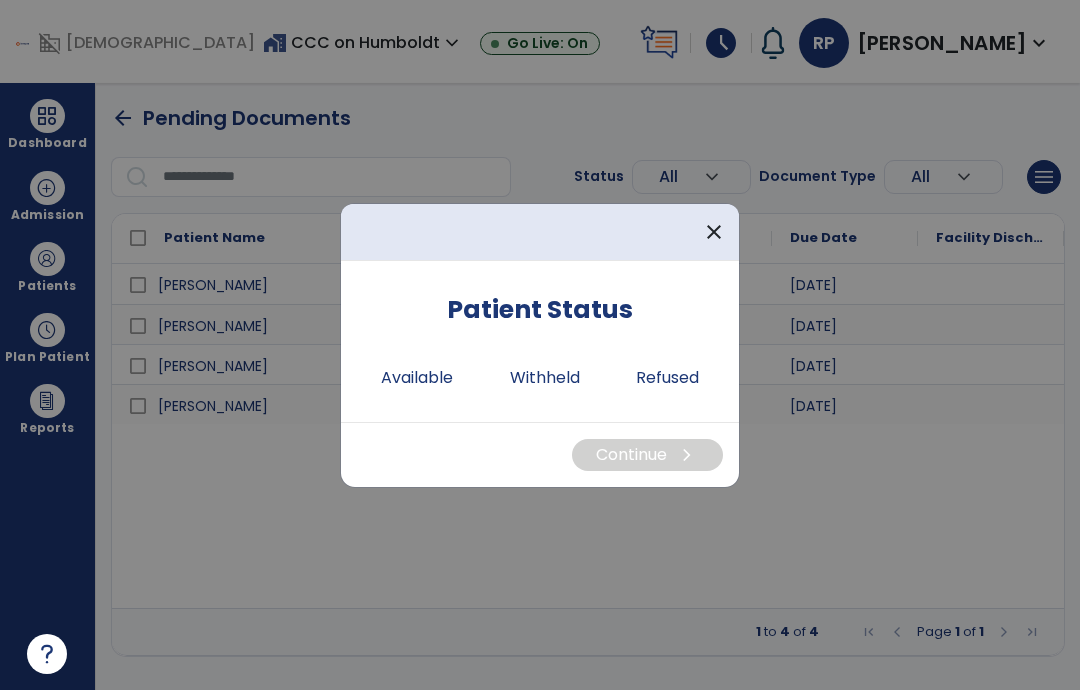 click on "Available" at bounding box center [417, 378] 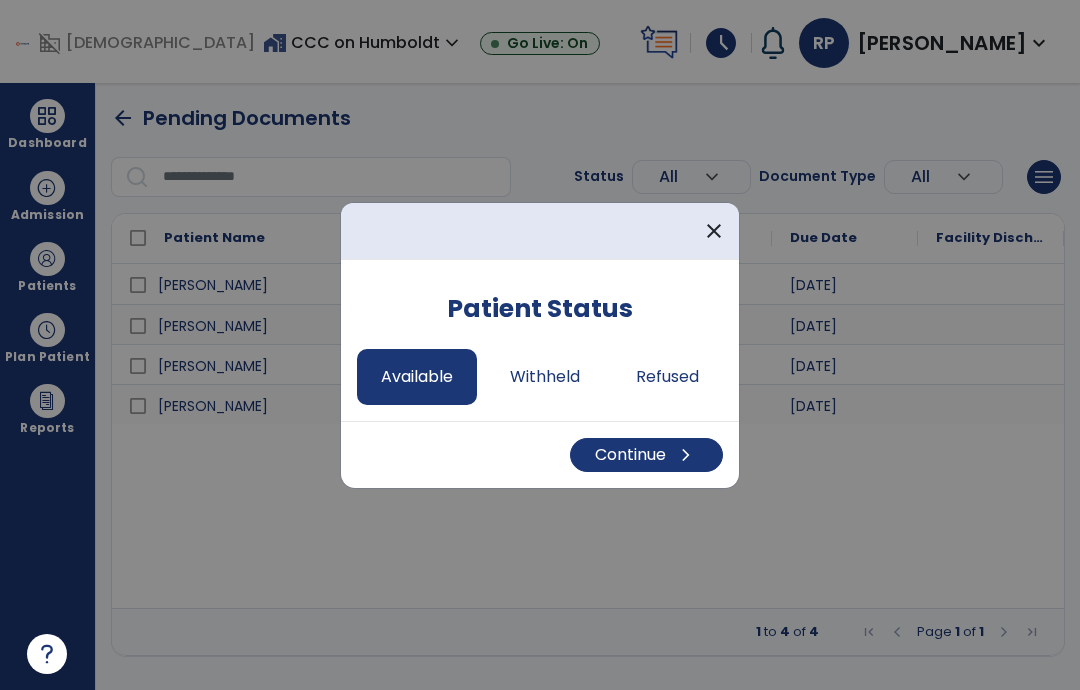 click on "Continue   chevron_right" at bounding box center (646, 455) 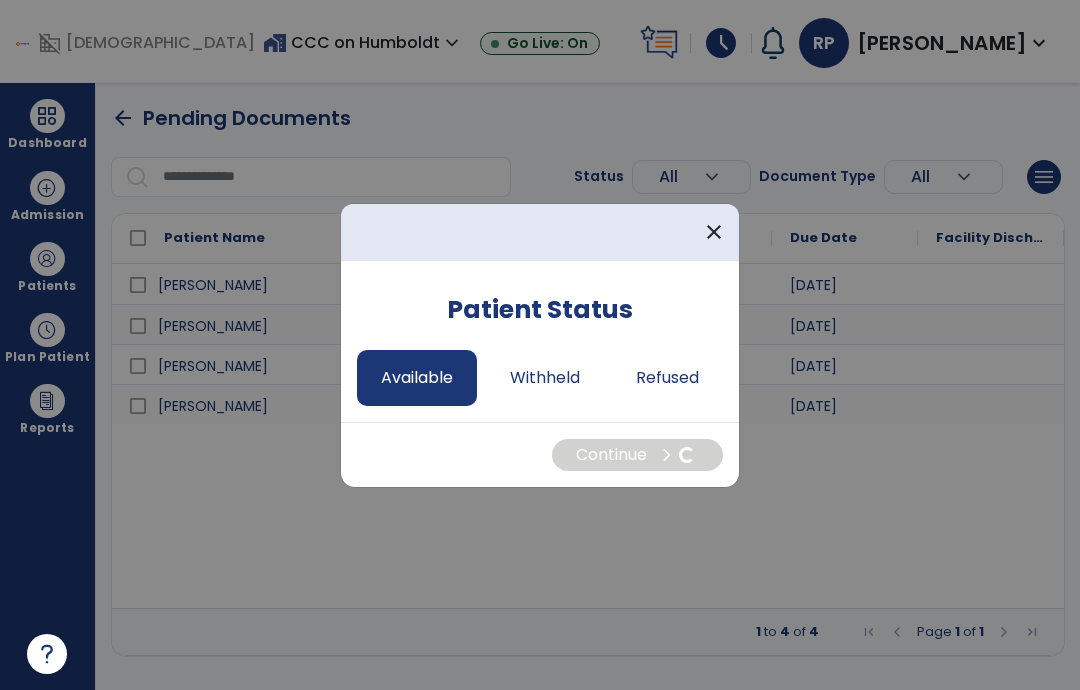 select on "*" 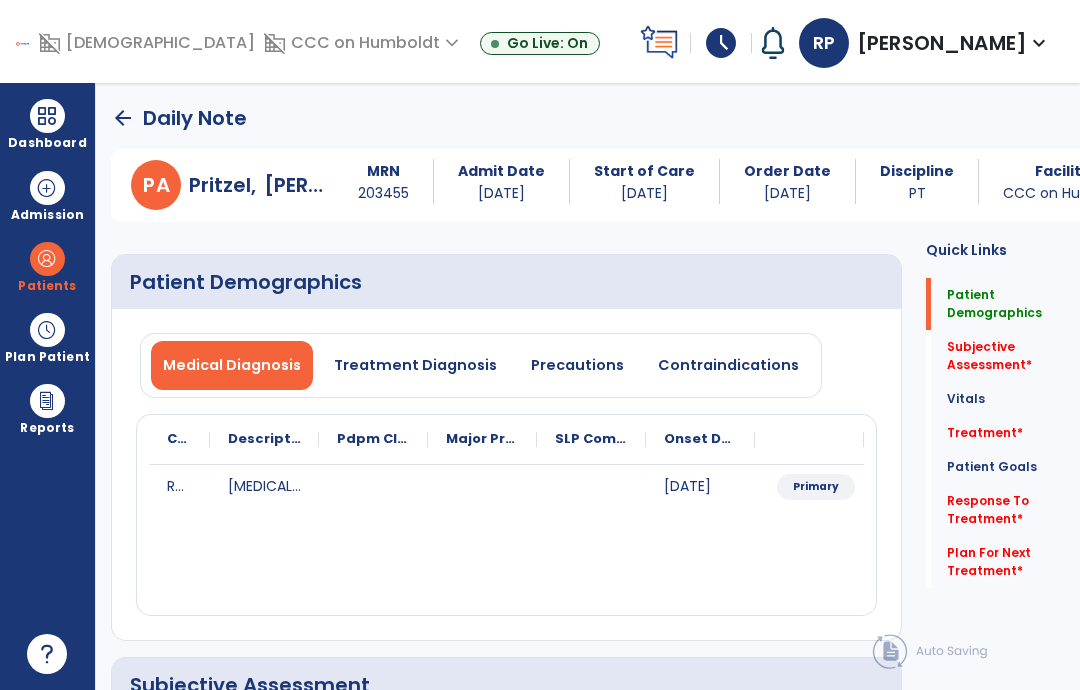 click on "Precautions" at bounding box center [577, 365] 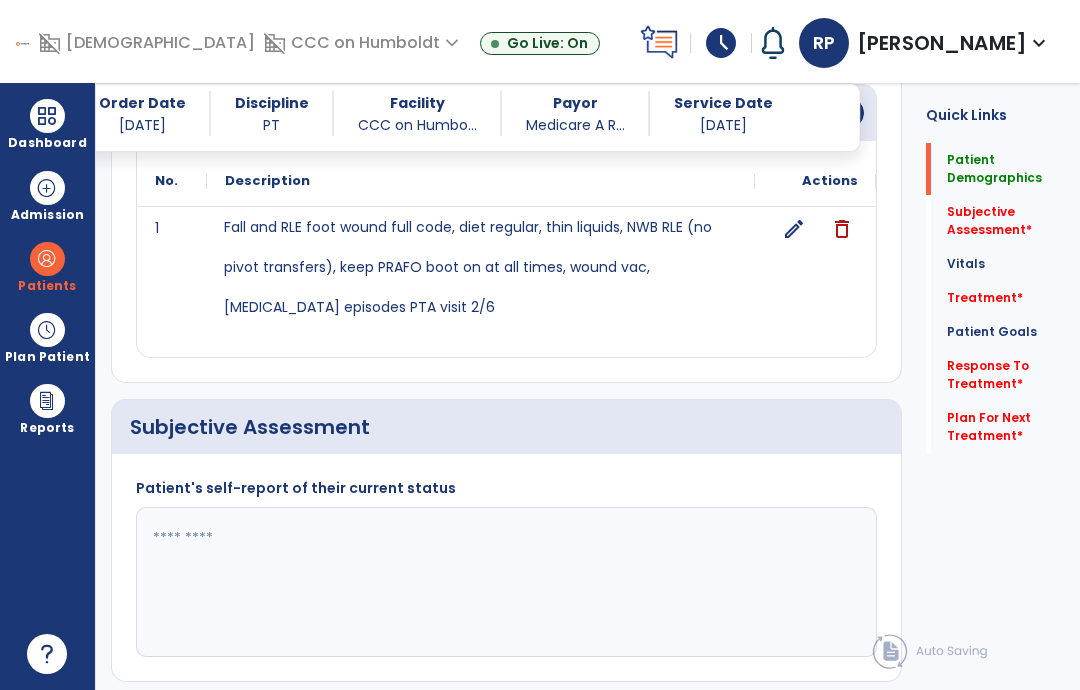 scroll, scrollTop: 311, scrollLeft: 0, axis: vertical 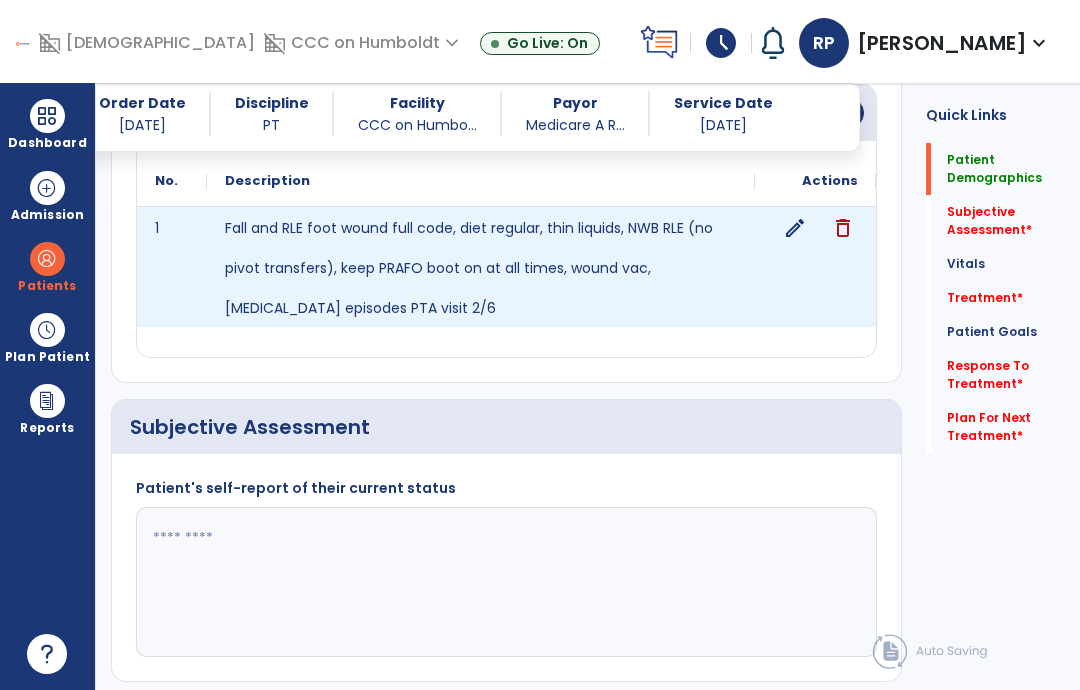 click on "edit" 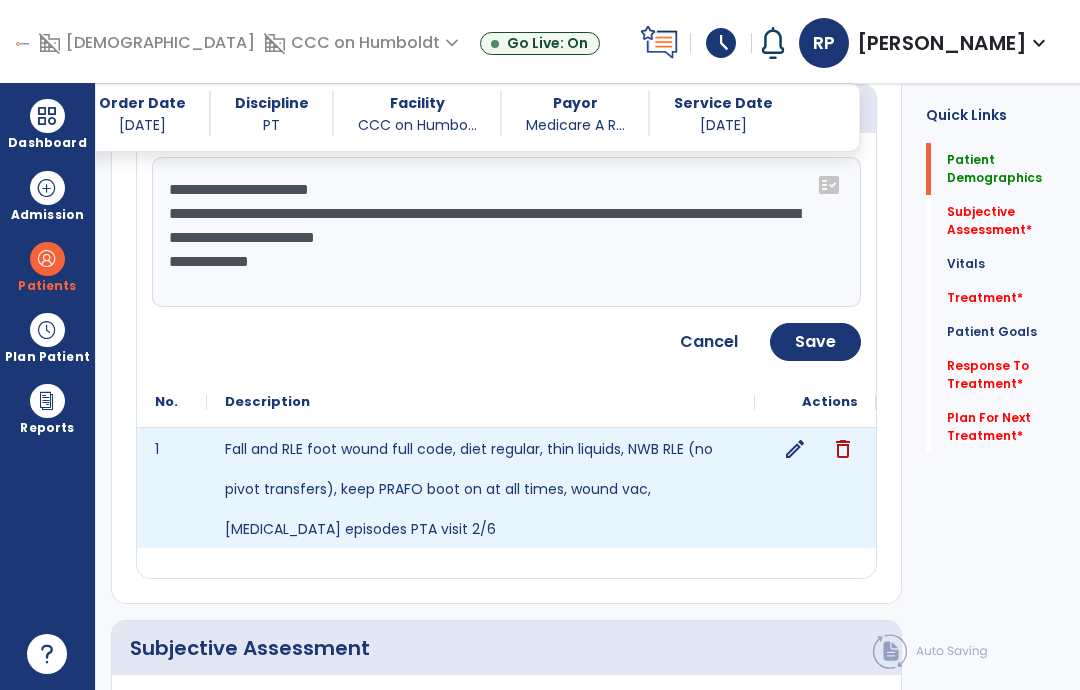 click on "**********" 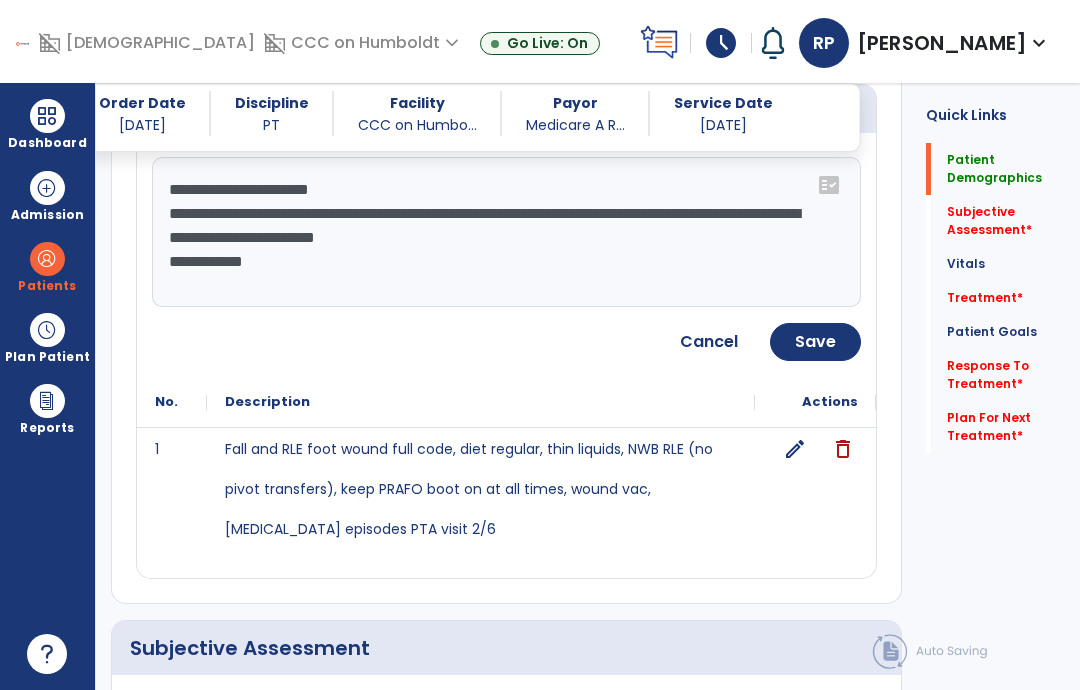 type on "**********" 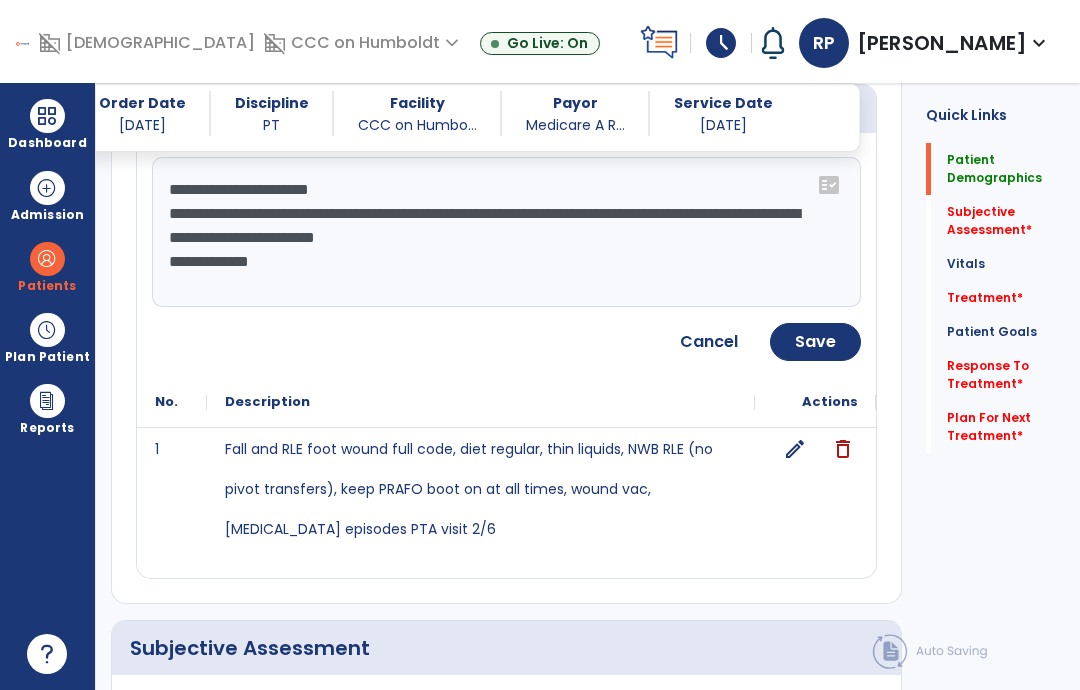 click on "Save" 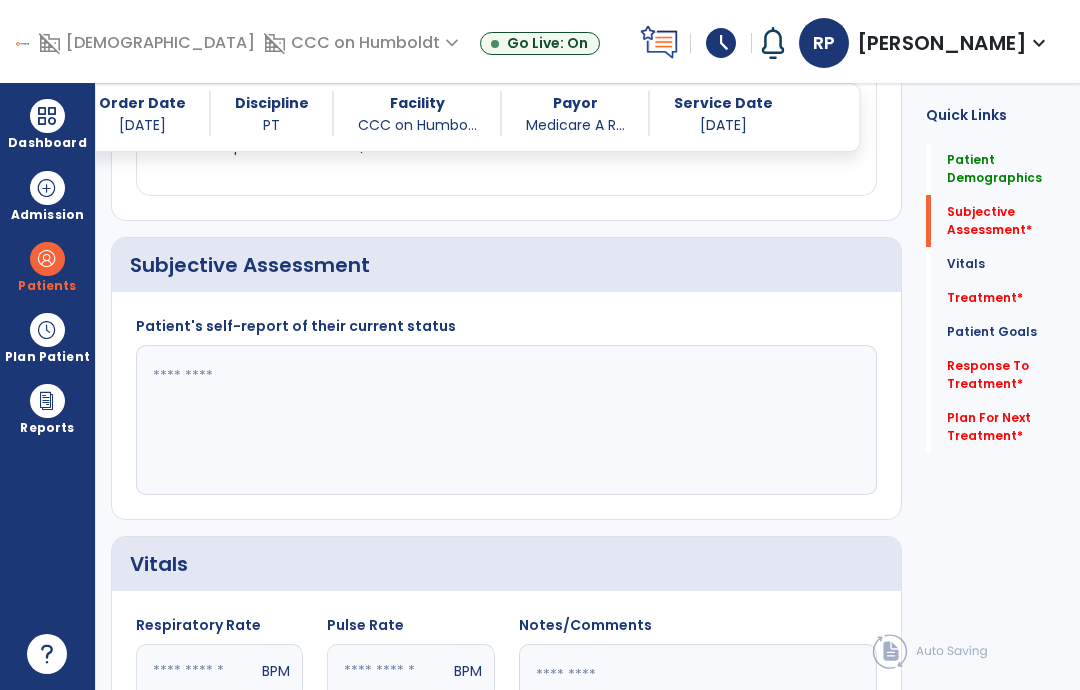 scroll, scrollTop: 524, scrollLeft: 0, axis: vertical 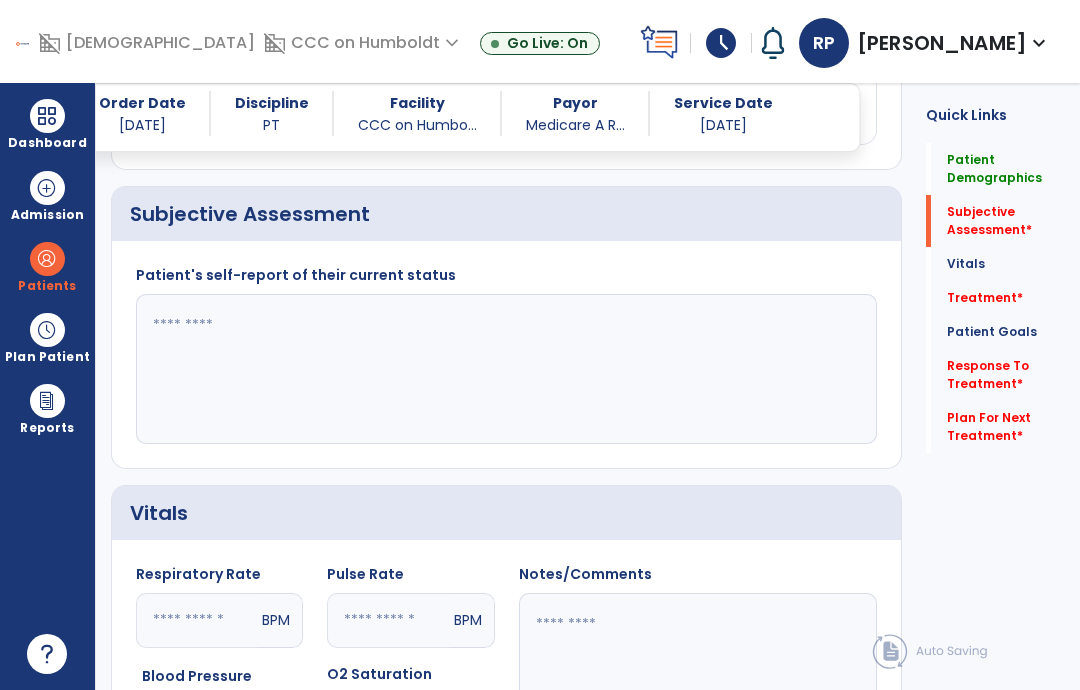 click 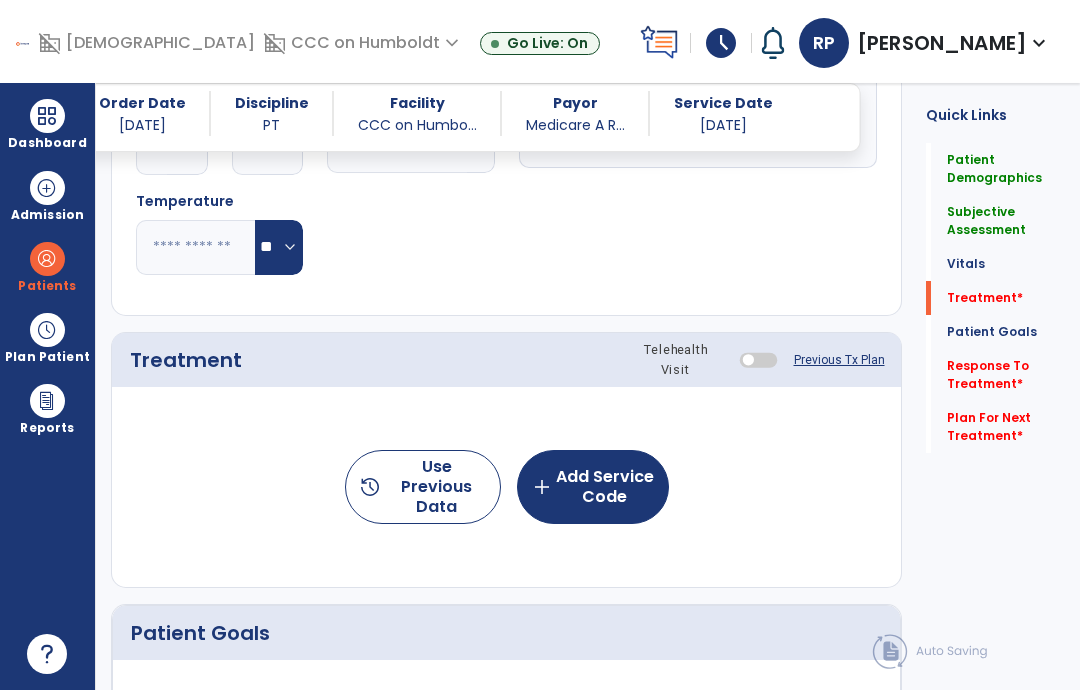scroll, scrollTop: 1124, scrollLeft: 0, axis: vertical 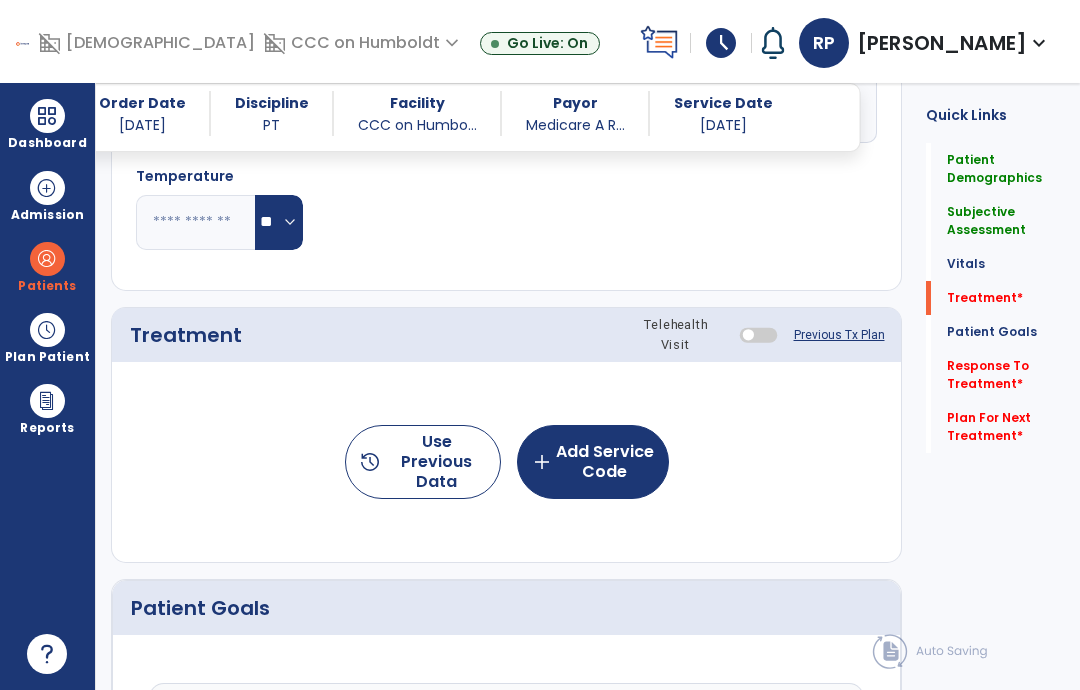 type on "**********" 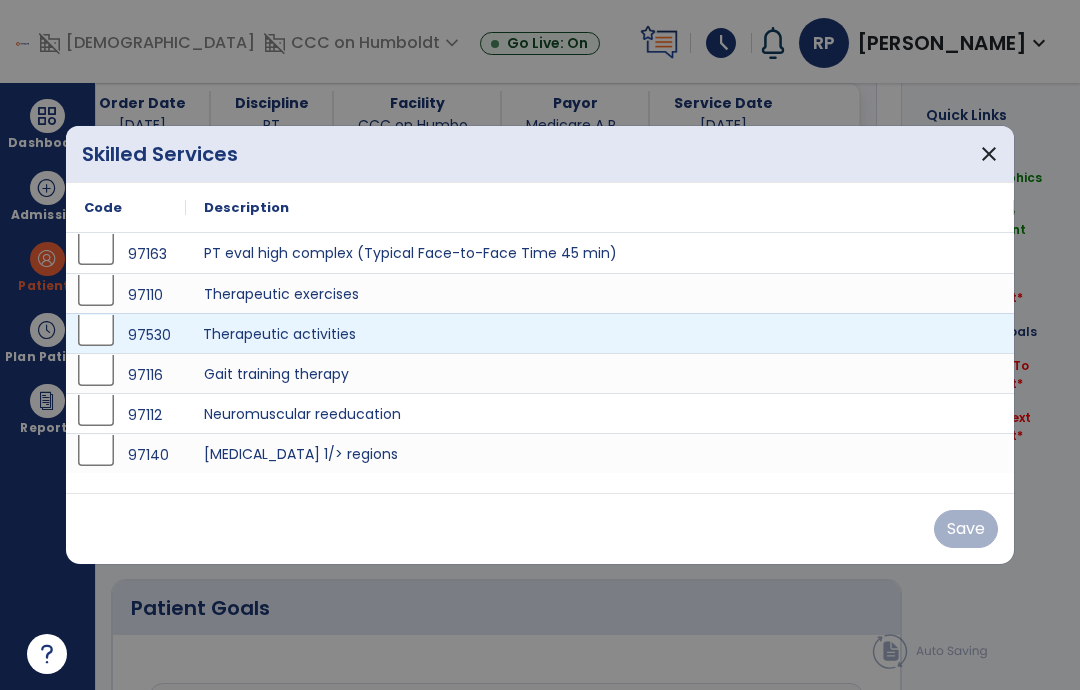 click on "Therapeutic activities" at bounding box center [600, 333] 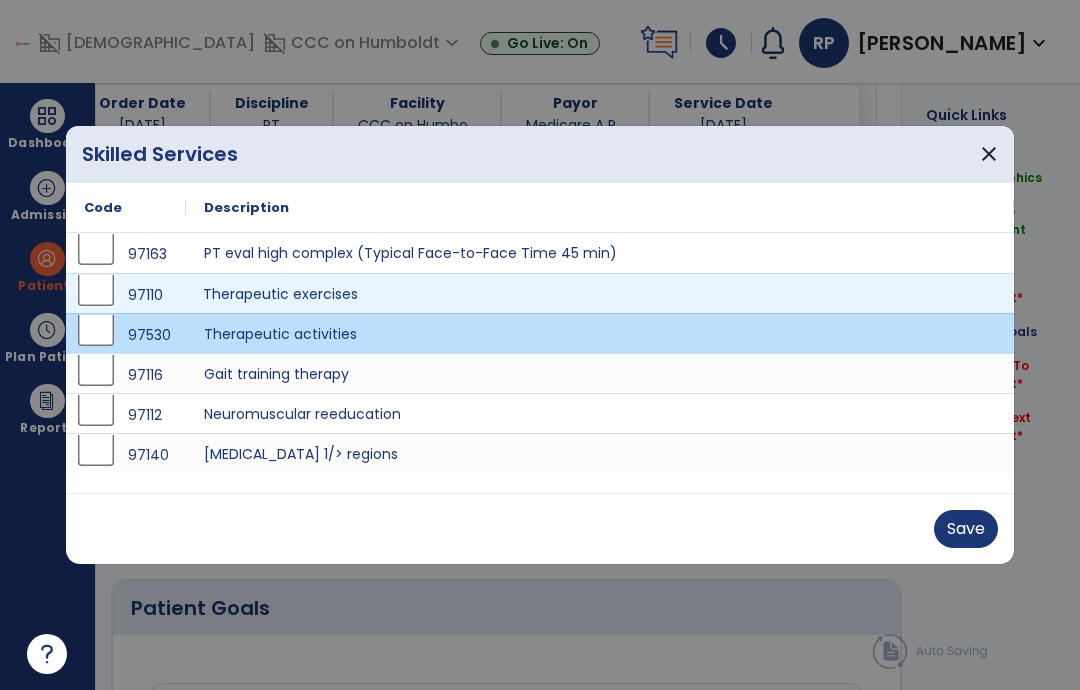 click on "Therapeutic exercises" at bounding box center [600, 293] 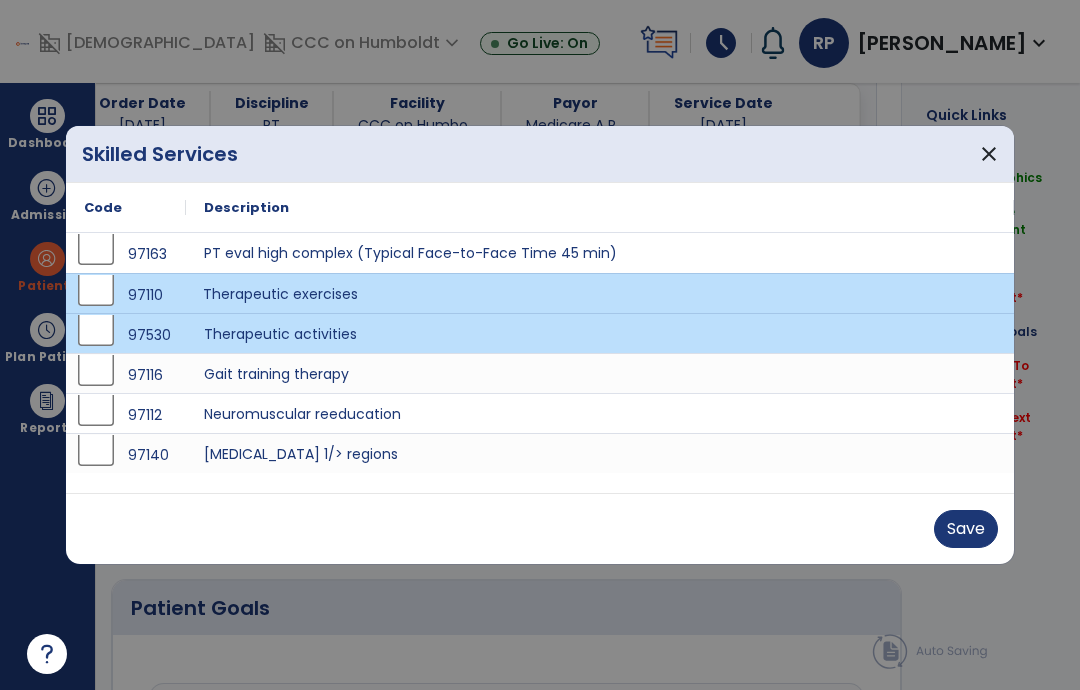 click on "Save" at bounding box center (966, 529) 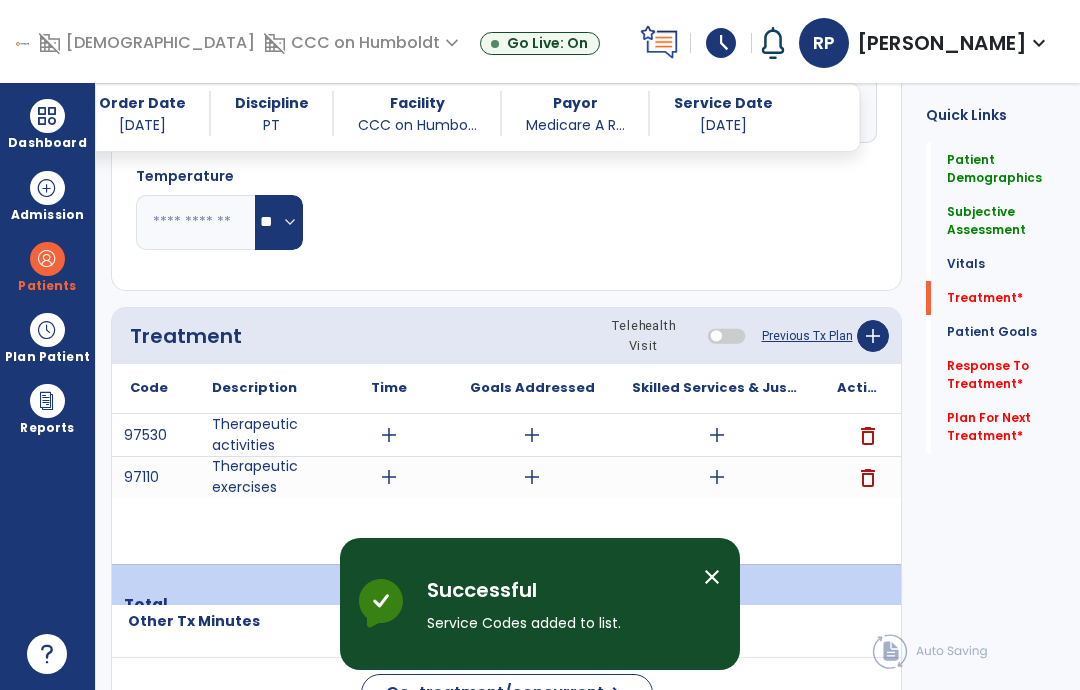 click on "add" at bounding box center (717, 435) 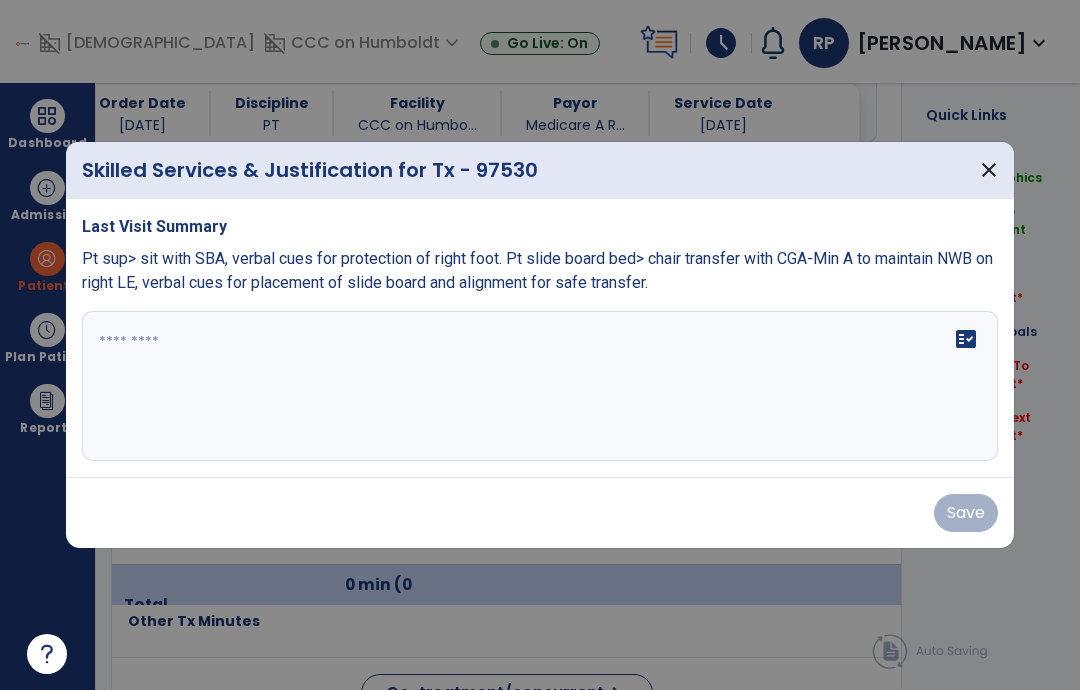 click at bounding box center [540, 386] 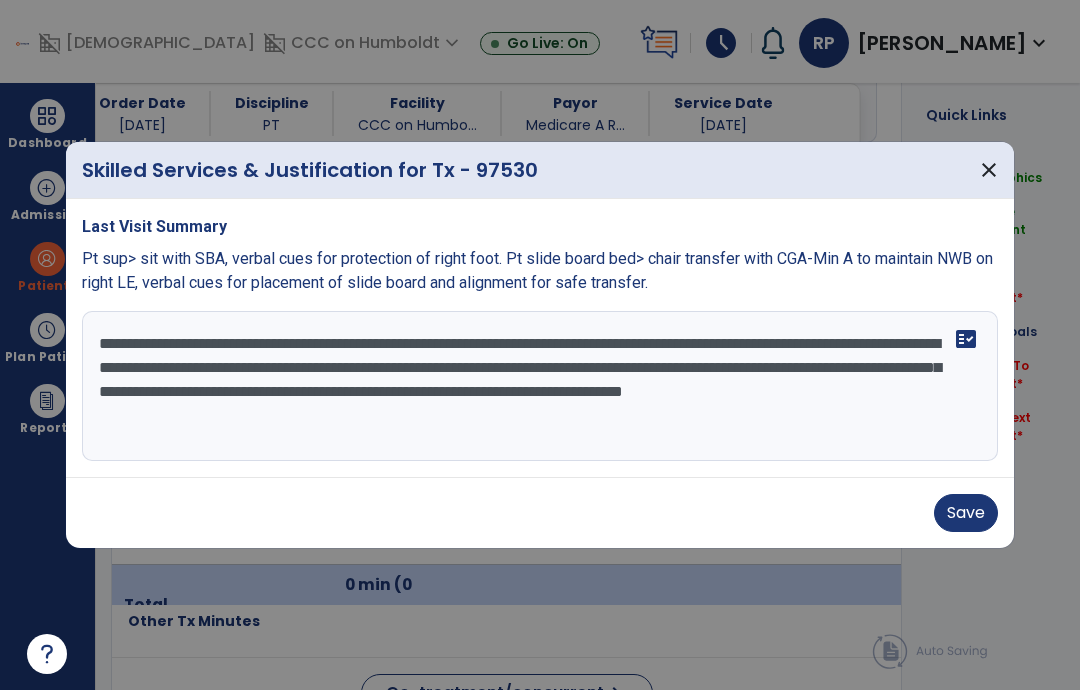type on "**********" 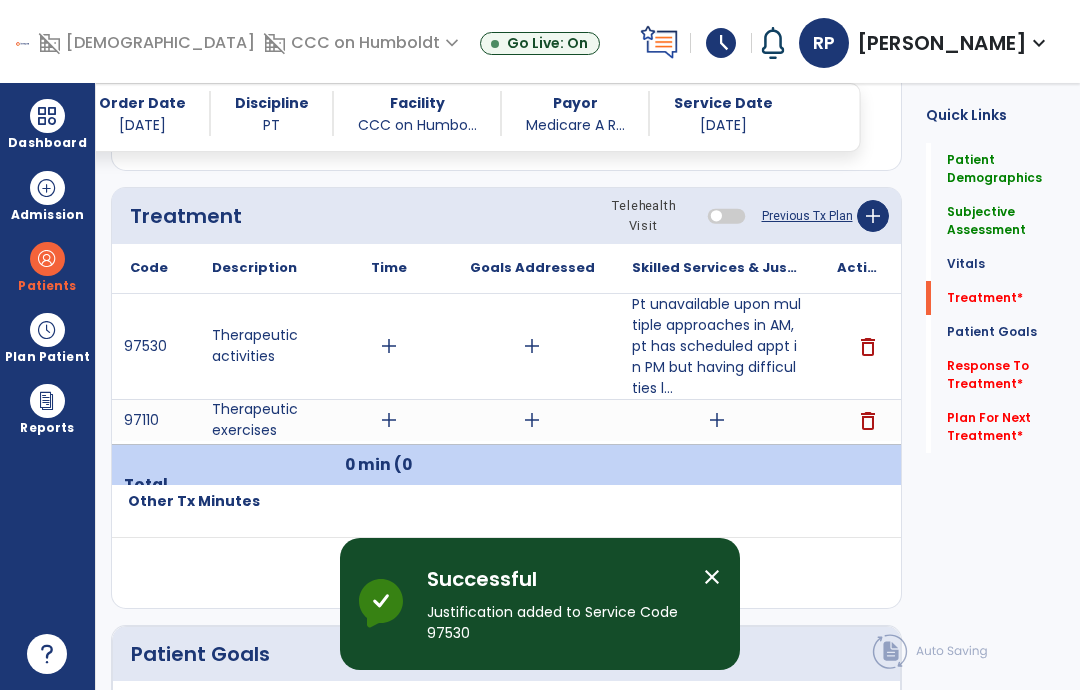 scroll, scrollTop: 1248, scrollLeft: 0, axis: vertical 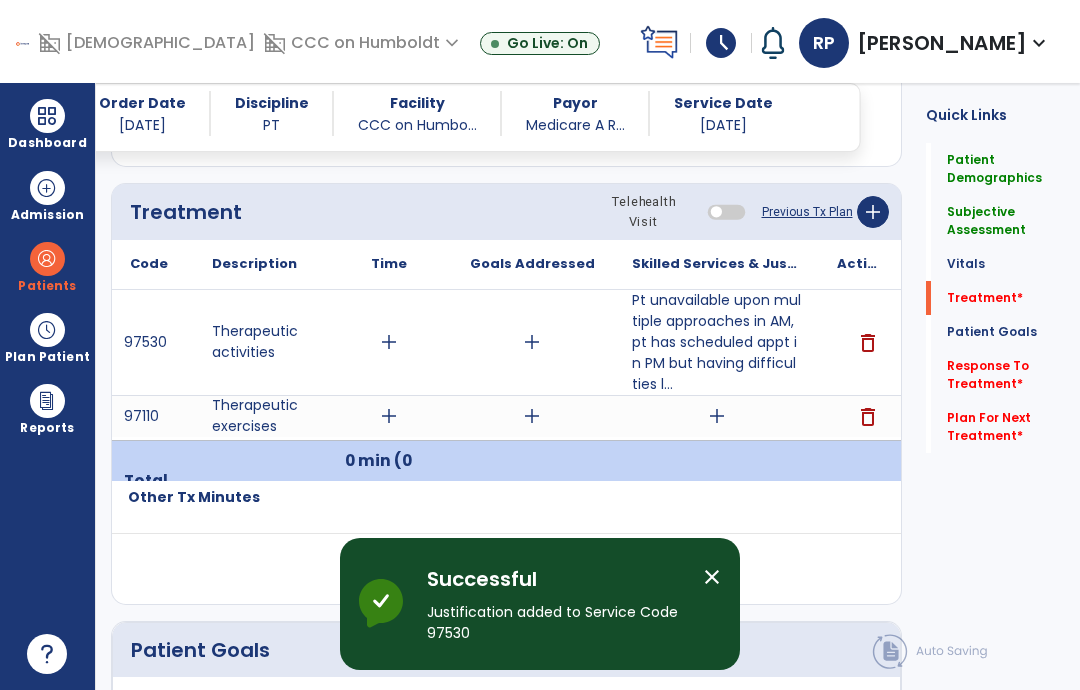 click on "add" at bounding box center (717, 416) 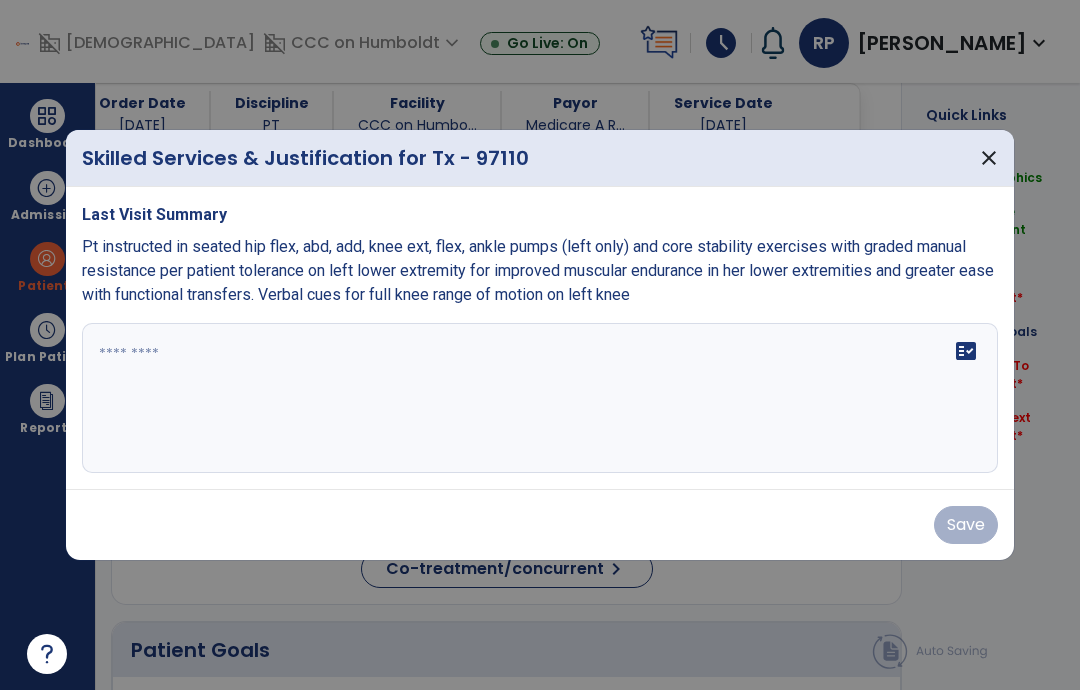click at bounding box center [540, 398] 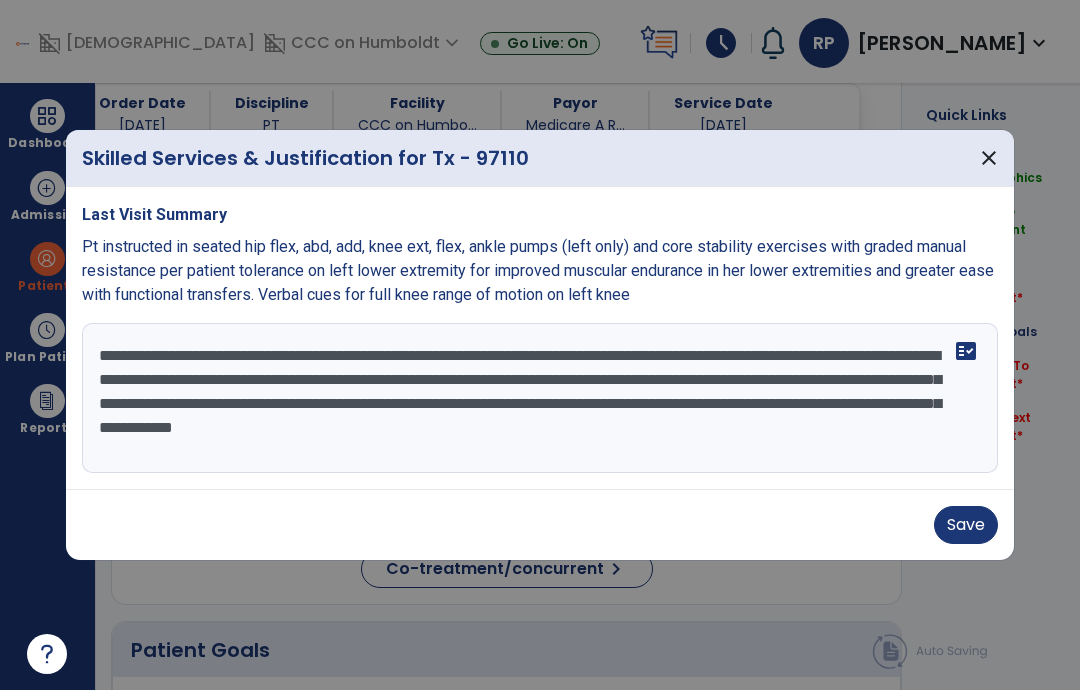 type on "**********" 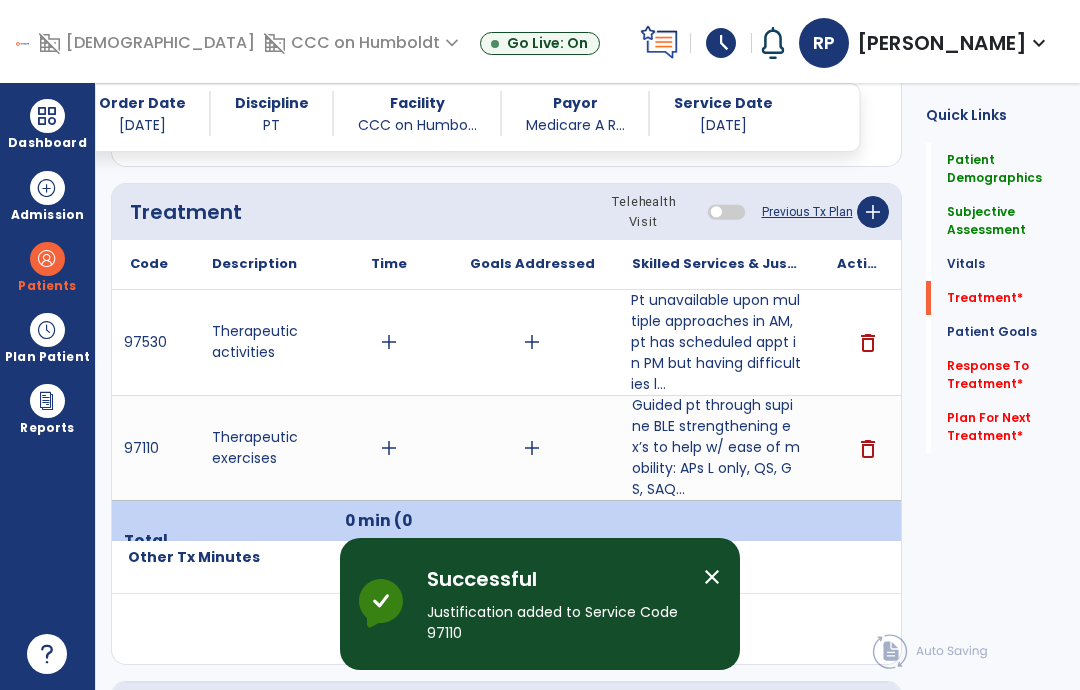 click on "Pt unavailable upon multiple approaches in AM, pt has scheduled appt in PM but having difficulties l..." at bounding box center [716, 342] 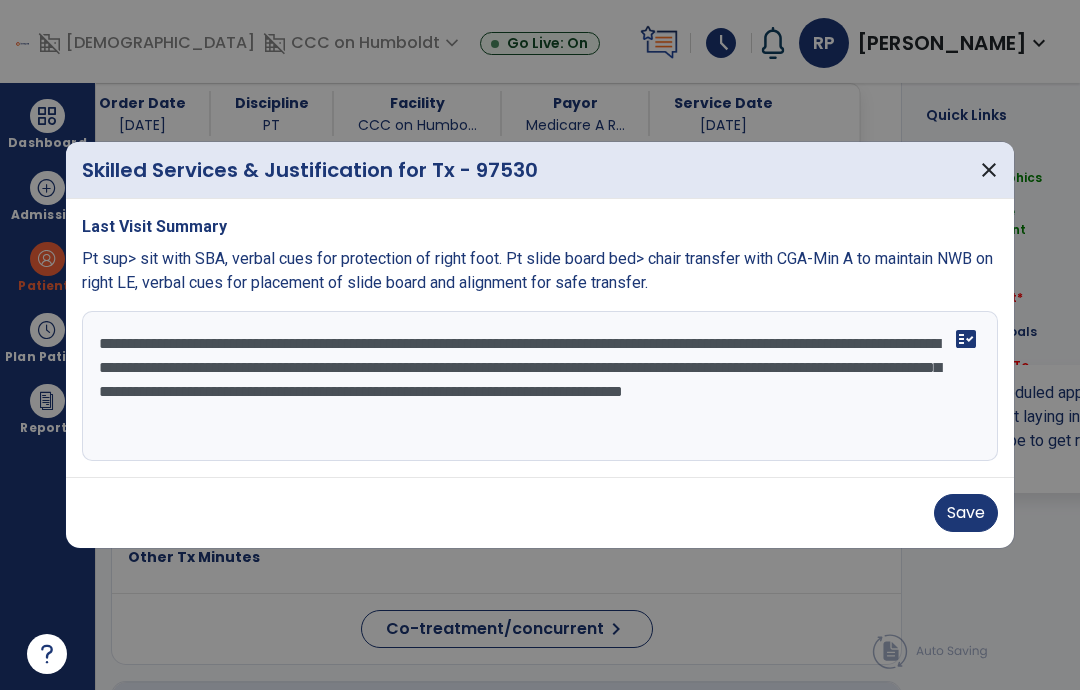 click on "**********" at bounding box center [540, 386] 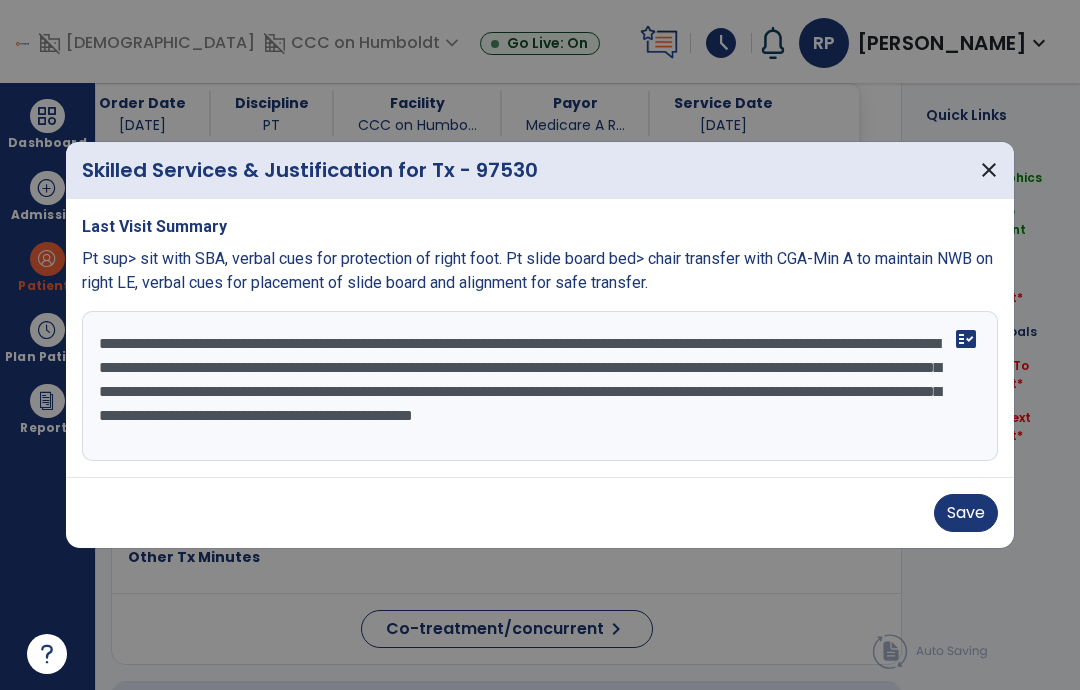 type on "**********" 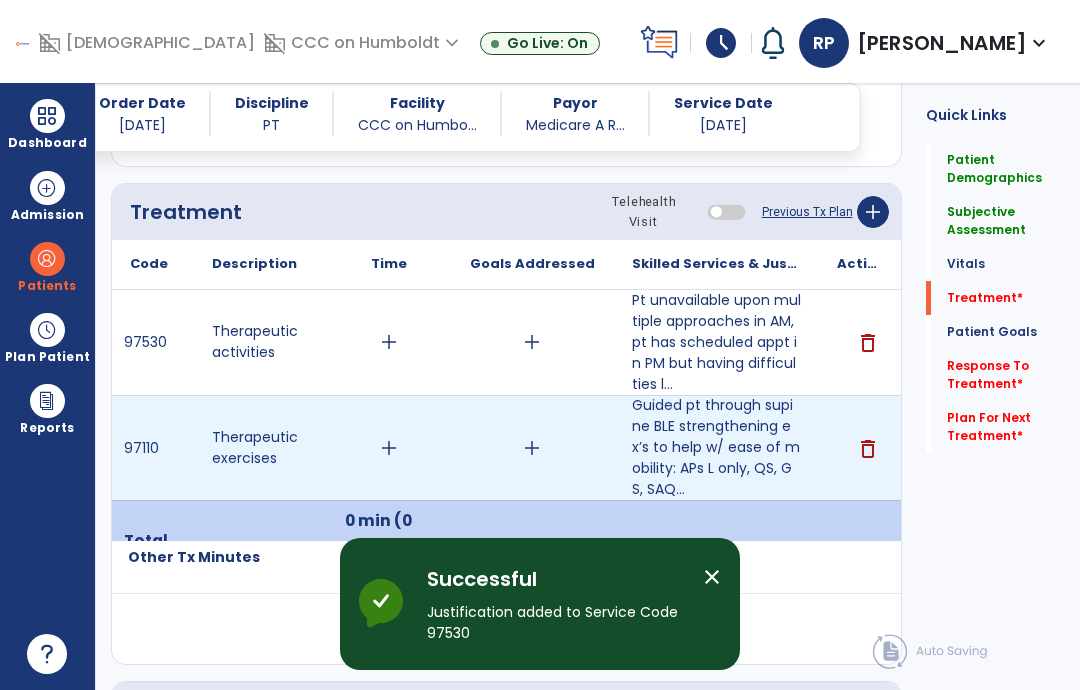 click on "add" at bounding box center [389, 448] 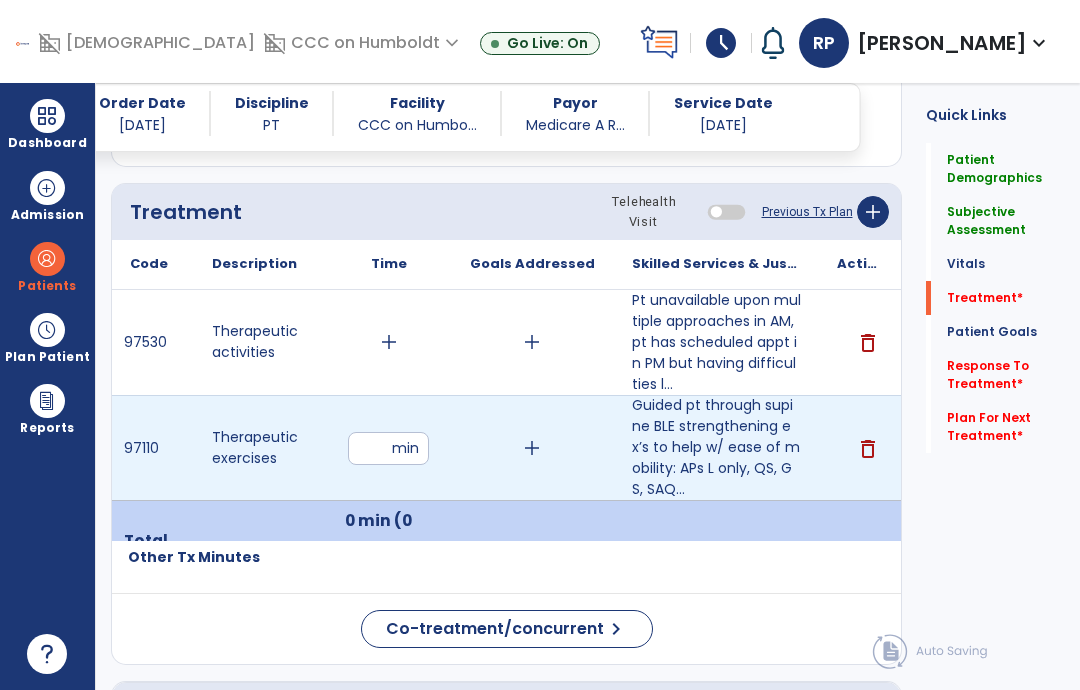 type on "**" 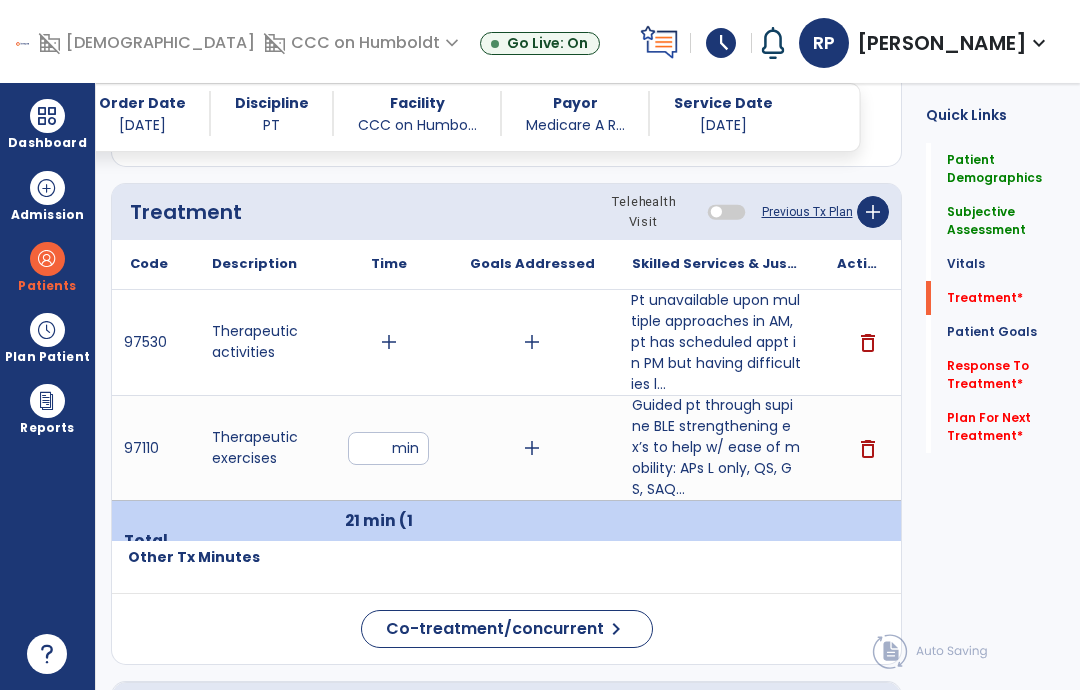 click on "**" at bounding box center [388, 448] 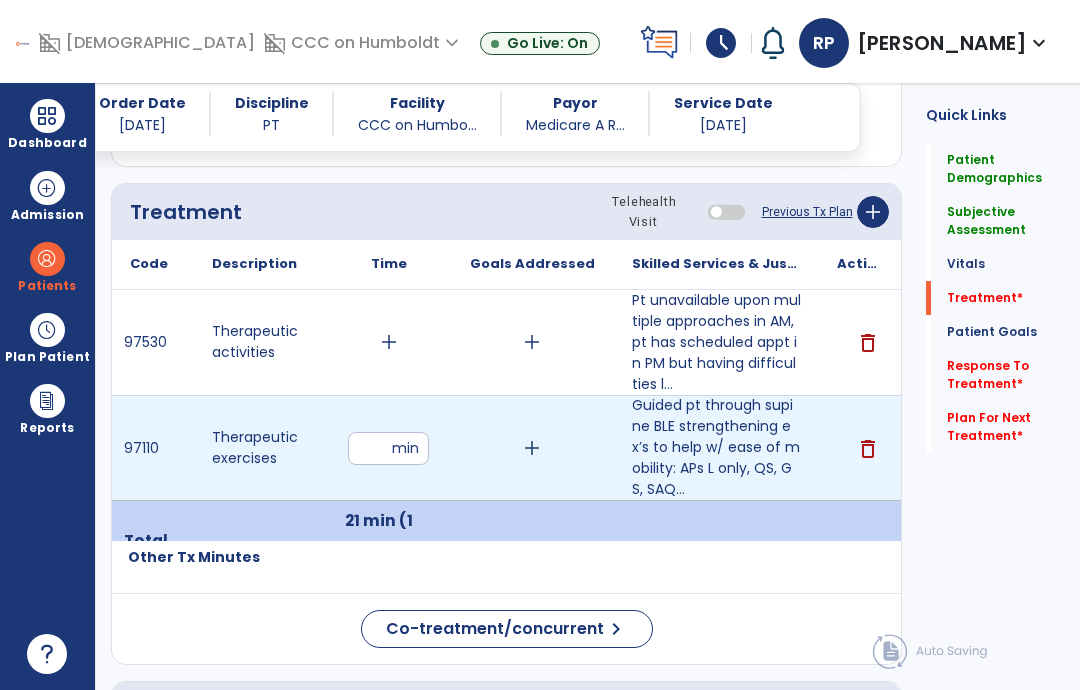 type on "*" 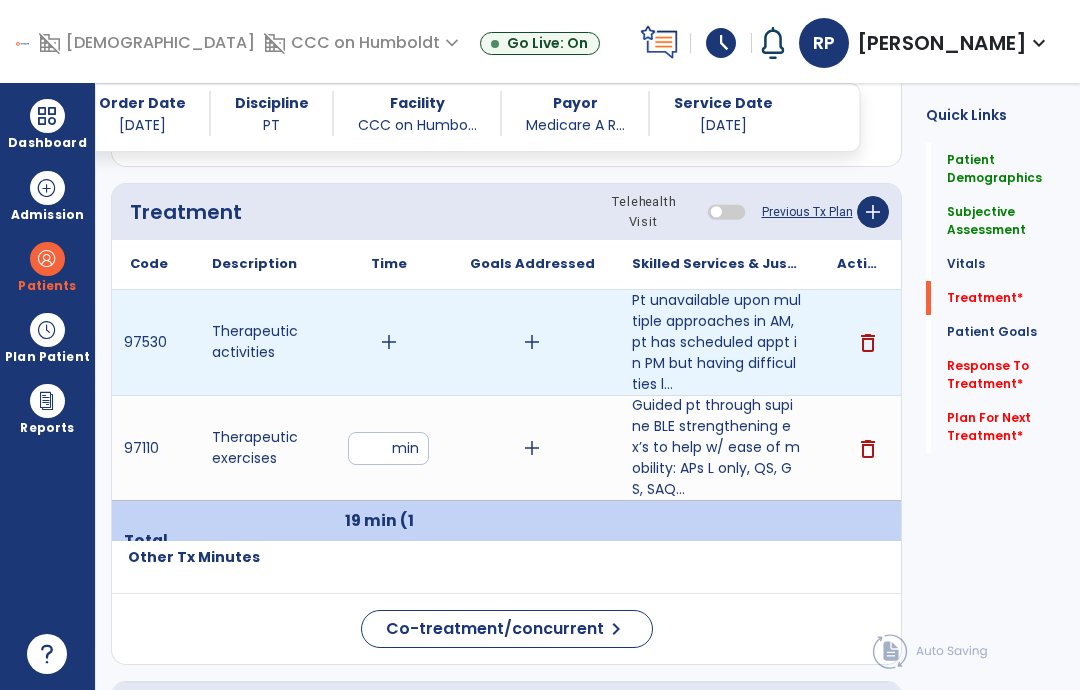 click on "add" at bounding box center (389, 342) 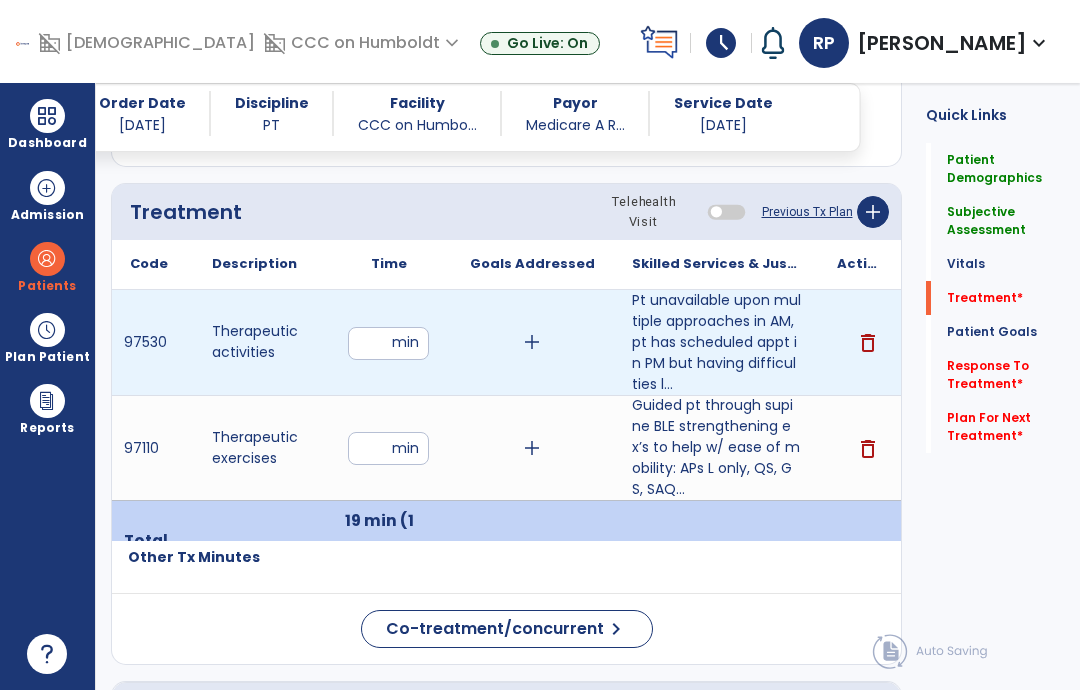 type on "*" 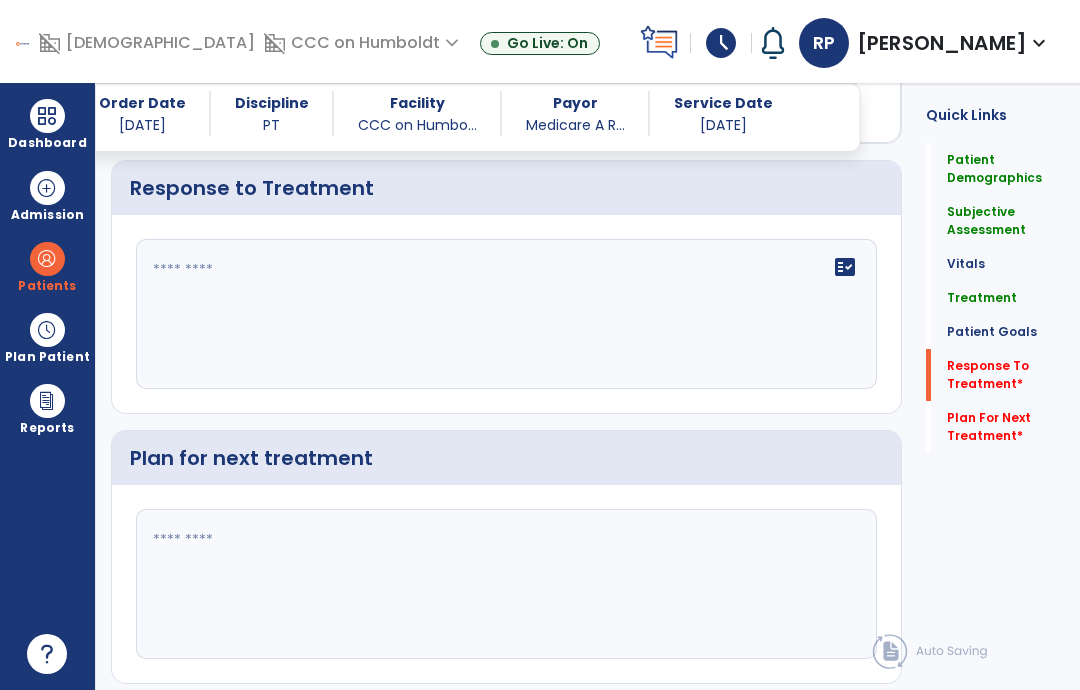 scroll, scrollTop: 2165, scrollLeft: 0, axis: vertical 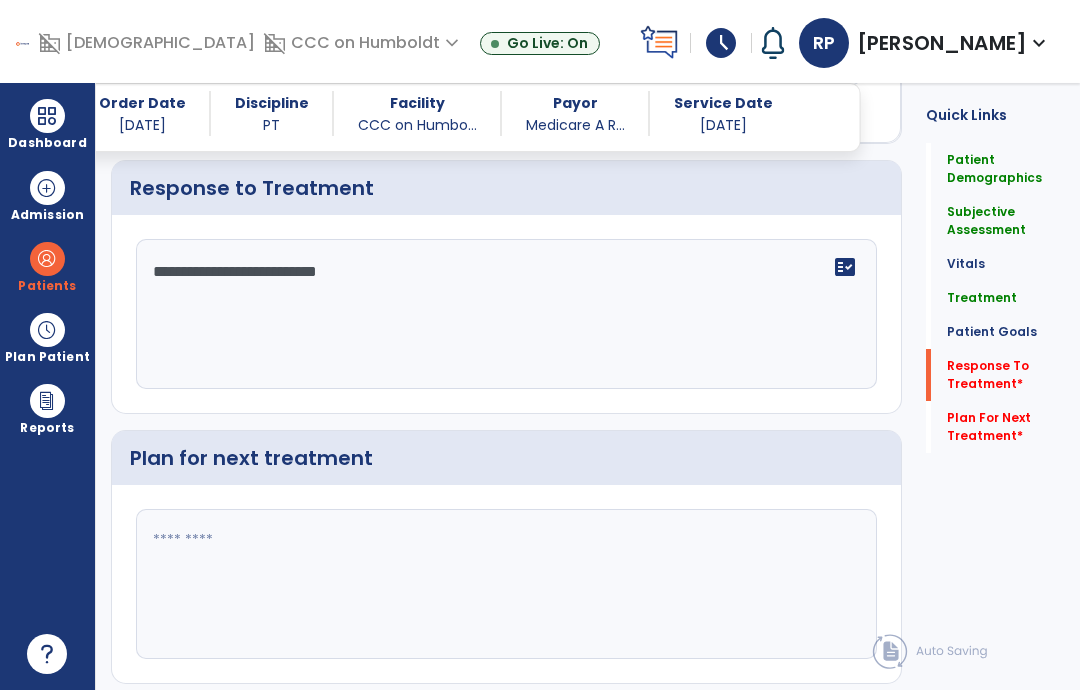 type on "**********" 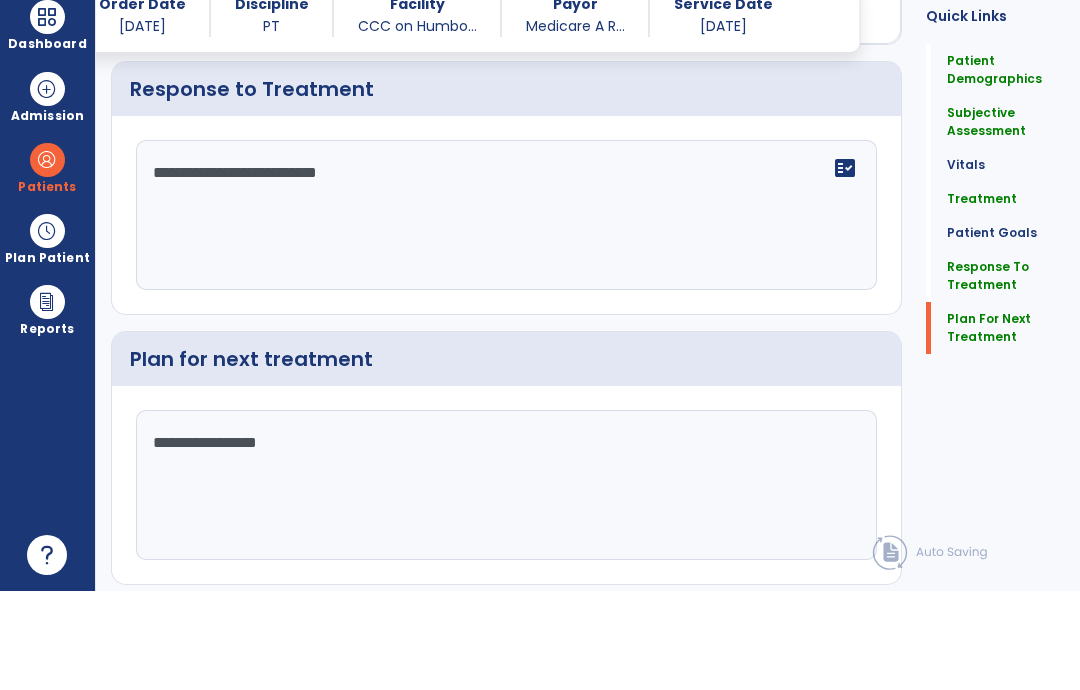 type on "**********" 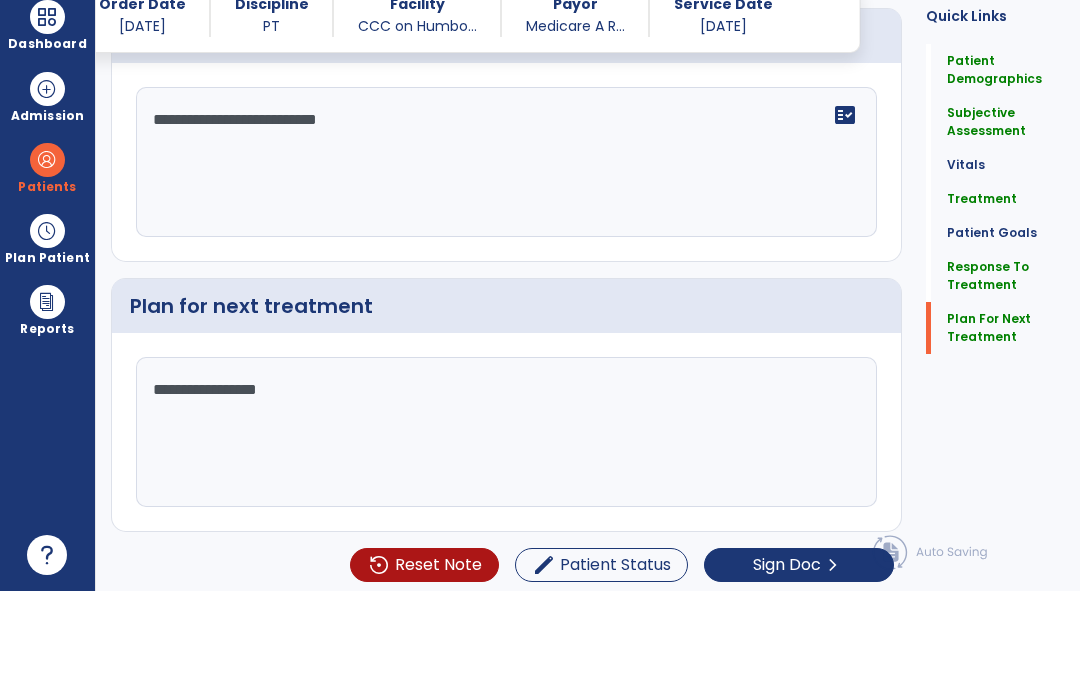 scroll, scrollTop: 2226, scrollLeft: 0, axis: vertical 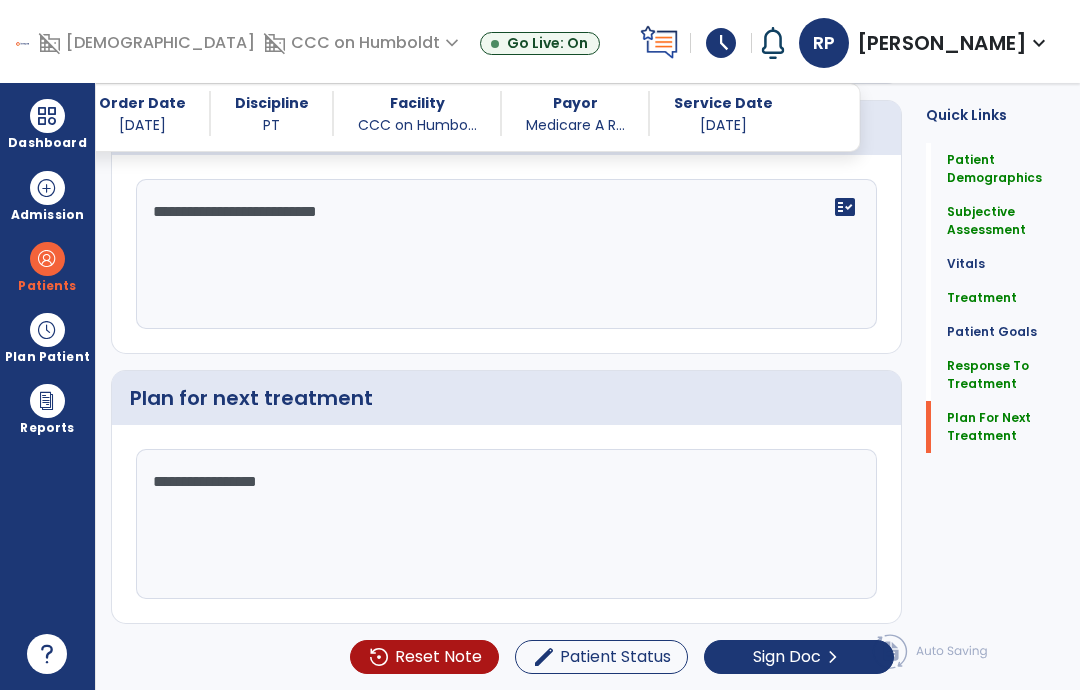 click on "chevron_right" 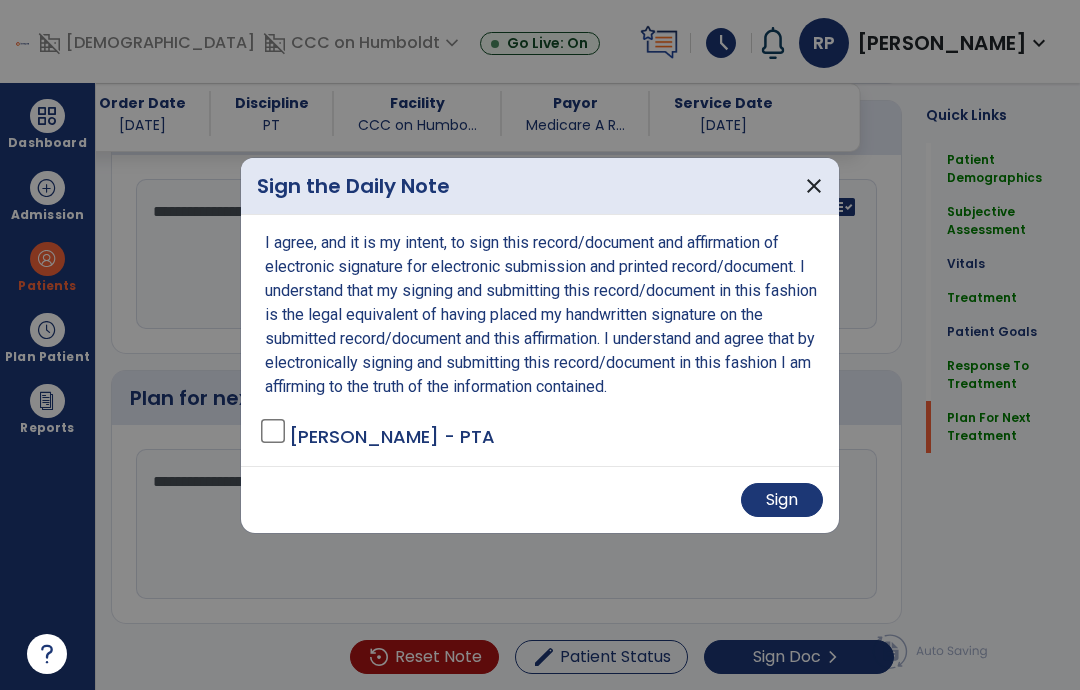 click on "Sign" at bounding box center (782, 500) 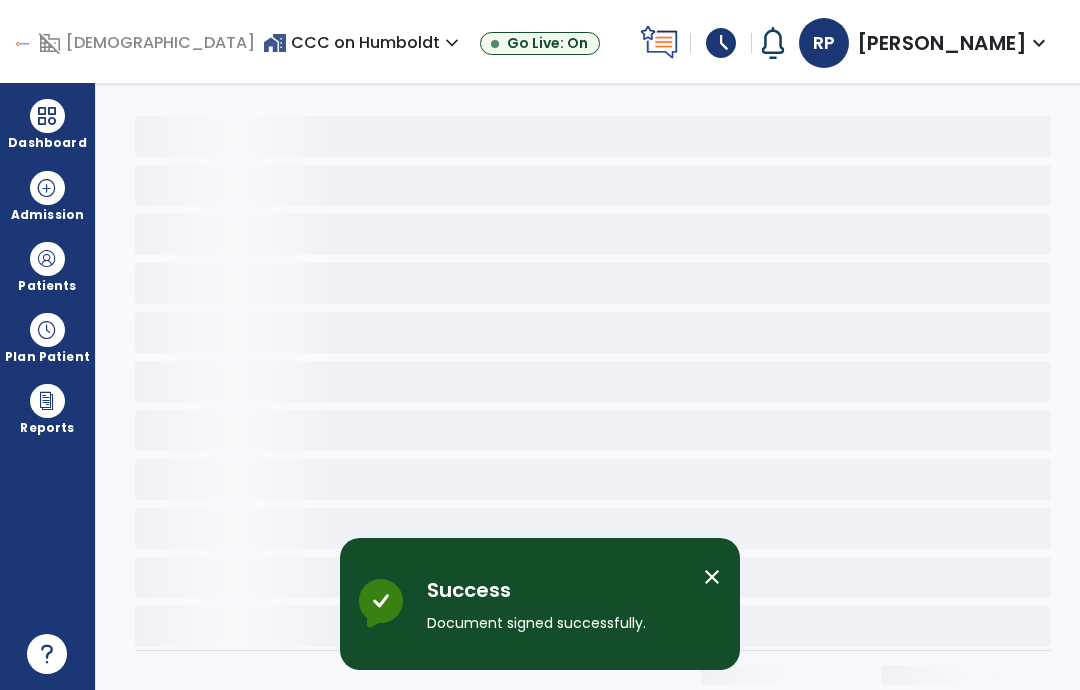 scroll, scrollTop: 0, scrollLeft: 0, axis: both 